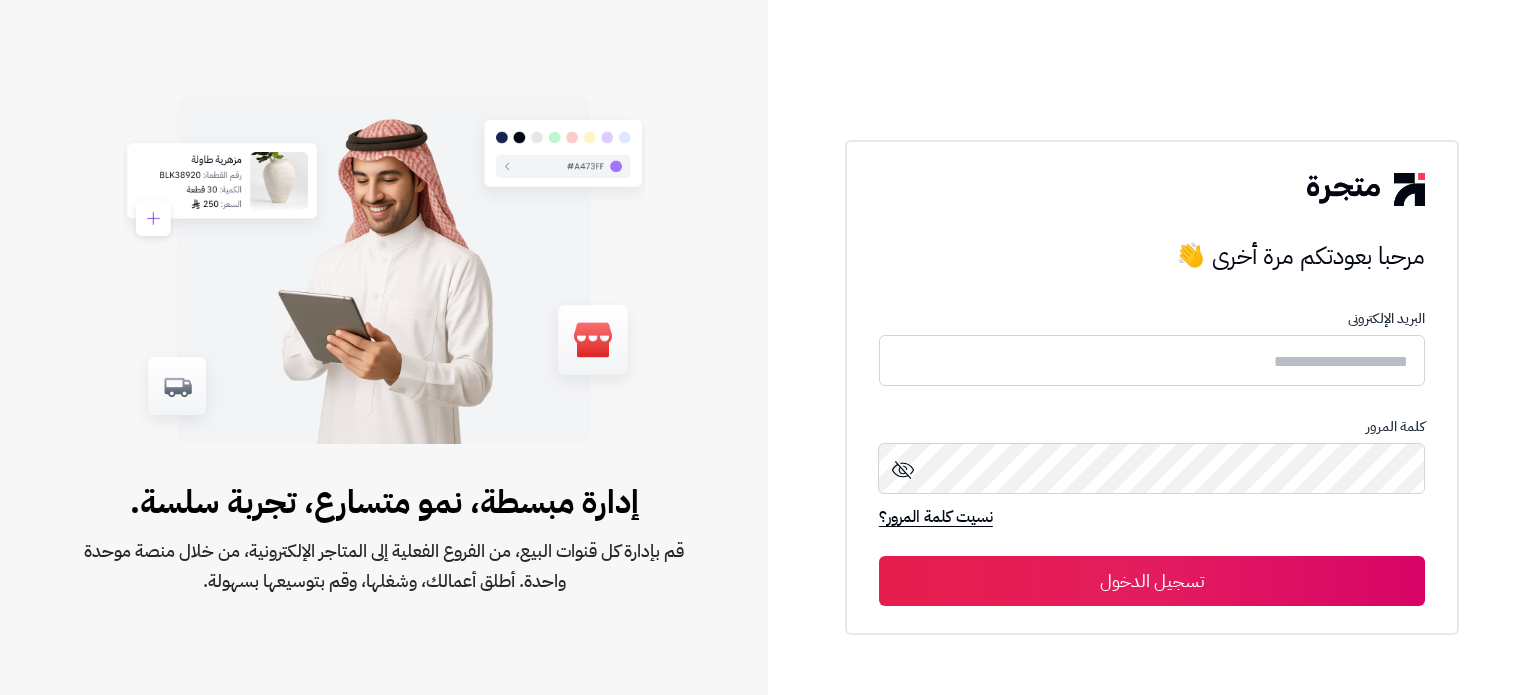 scroll, scrollTop: 0, scrollLeft: 0, axis: both 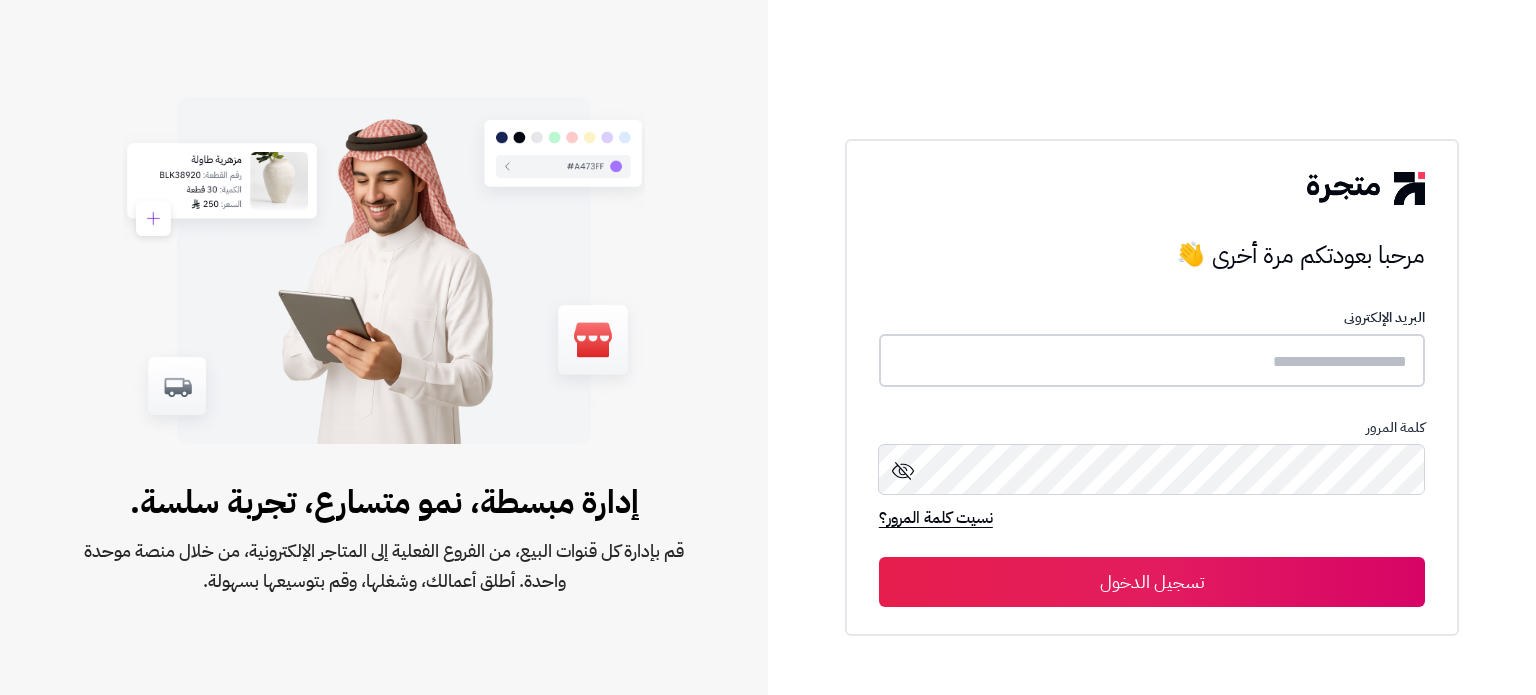 click at bounding box center [1152, 360] 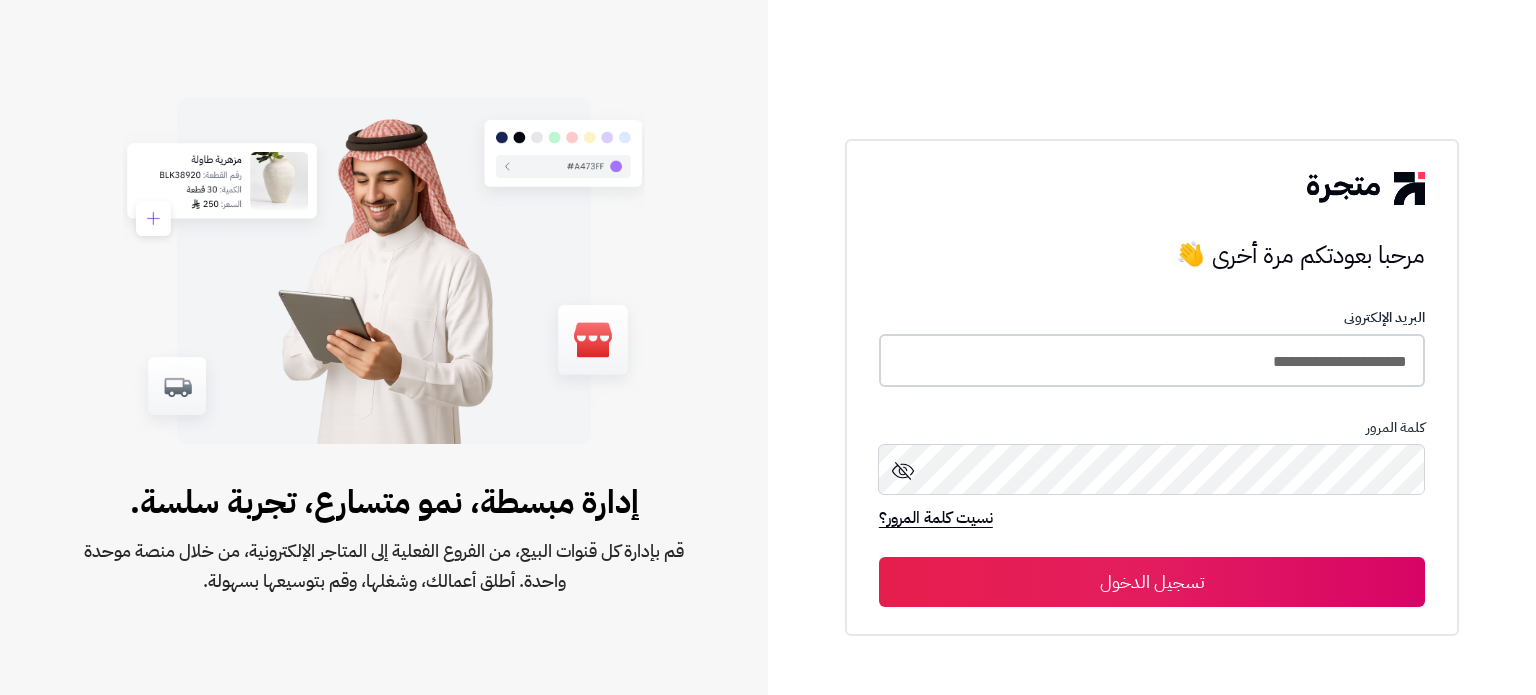 type on "**********" 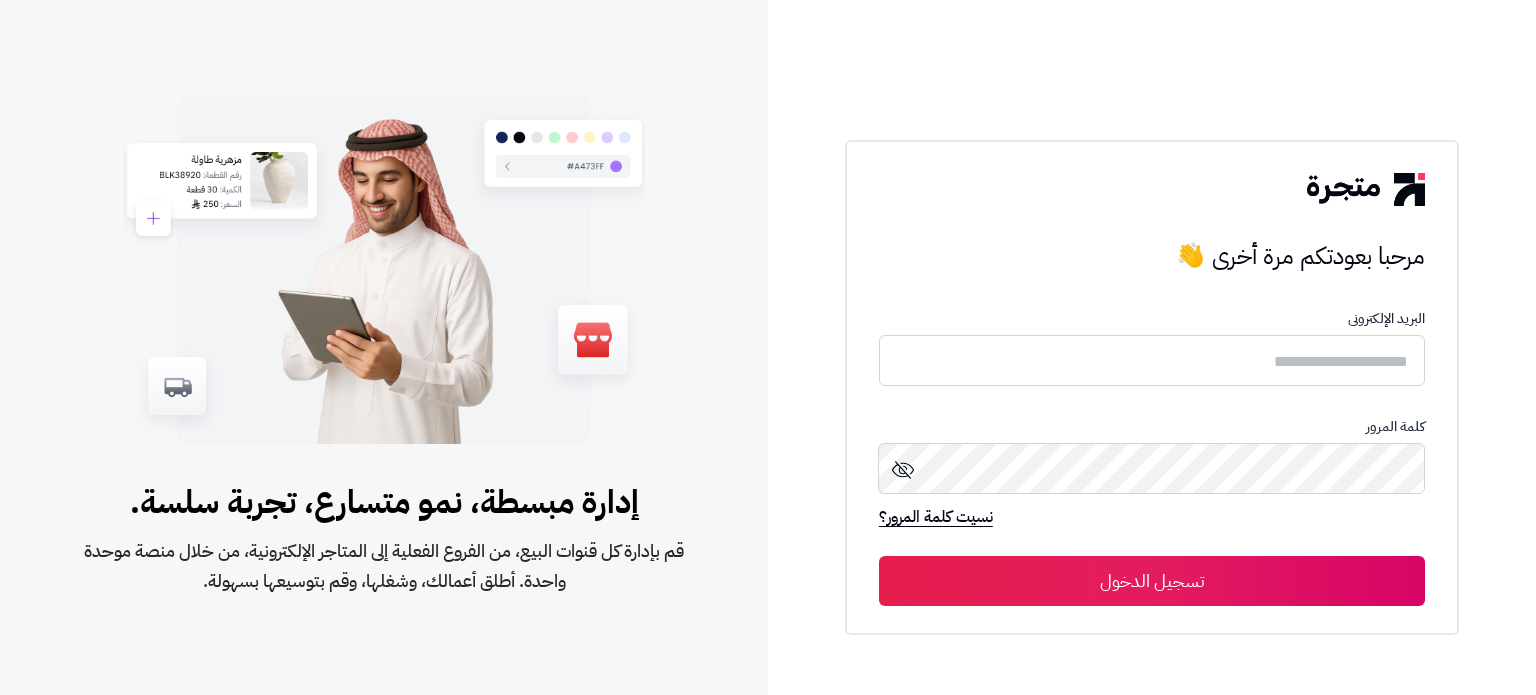 scroll, scrollTop: 0, scrollLeft: 0, axis: both 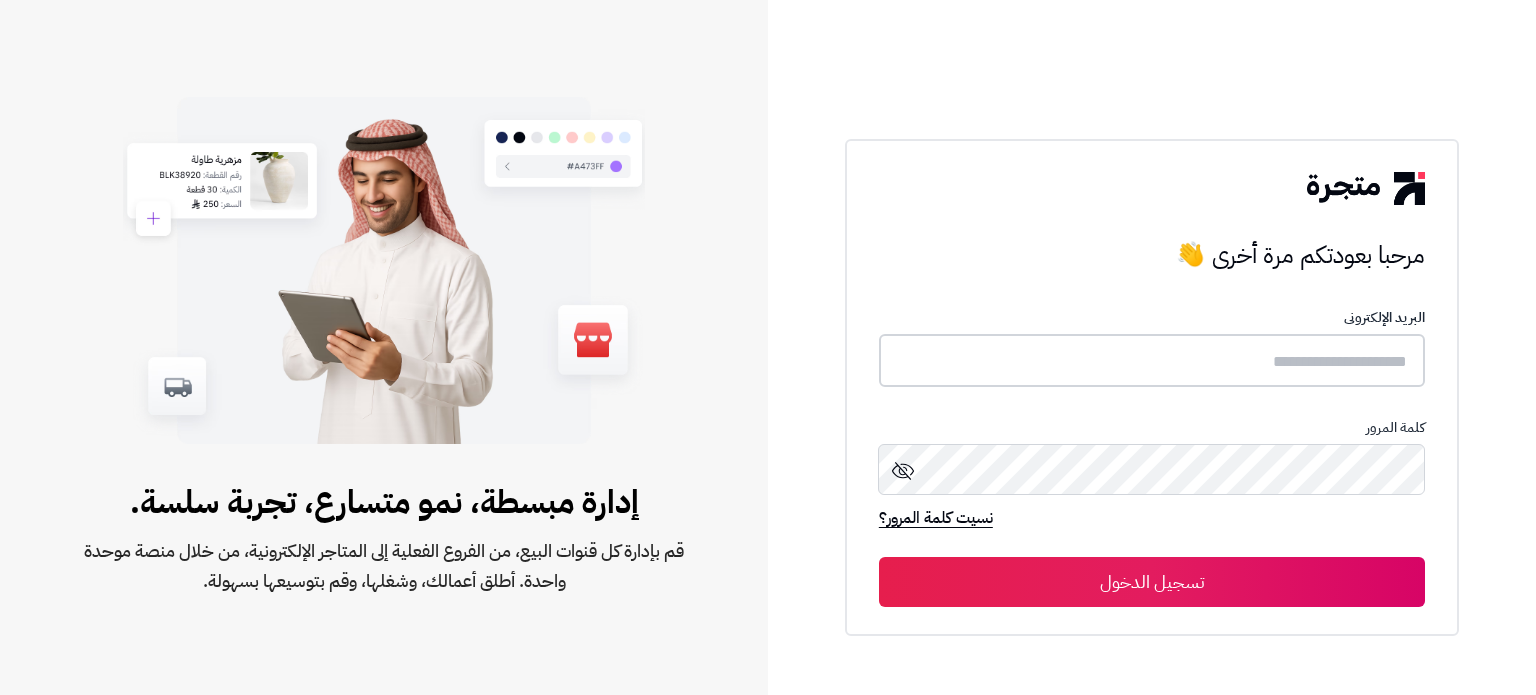 type on "**********" 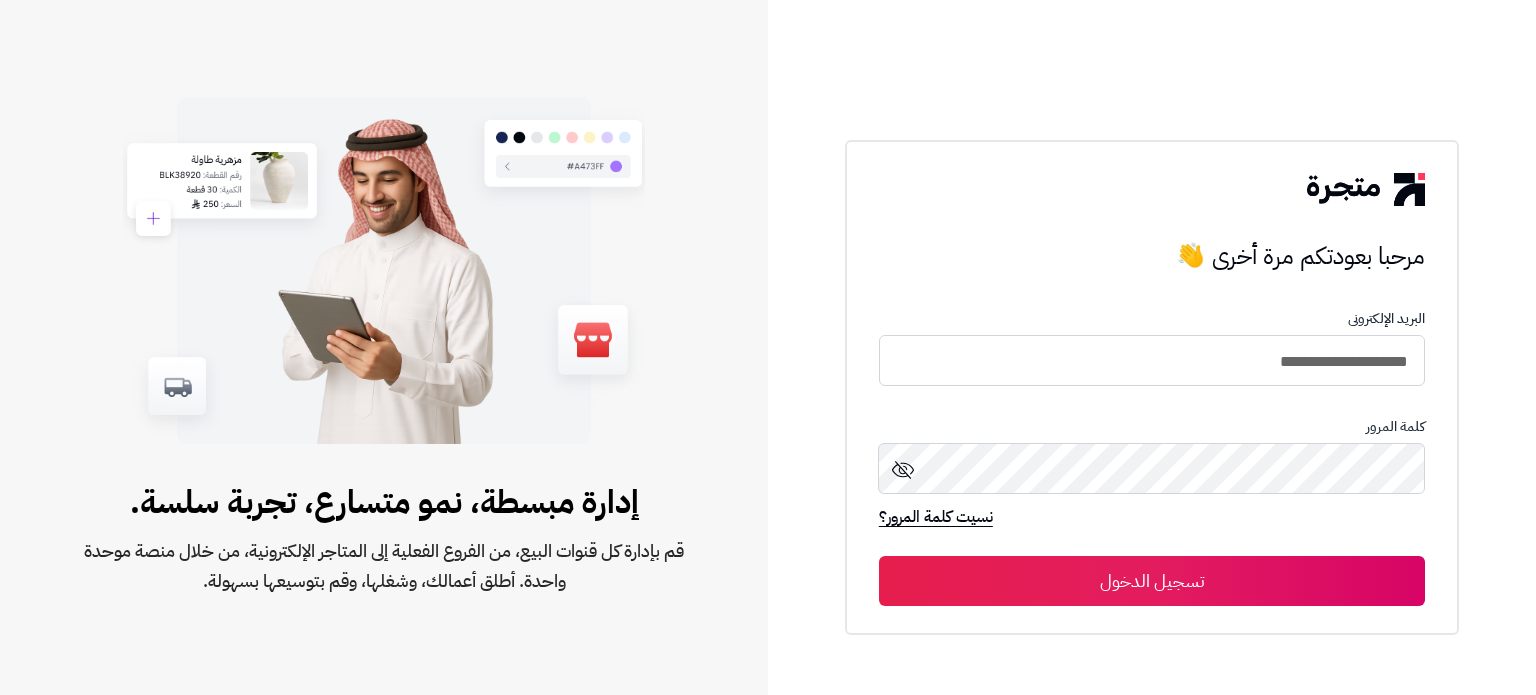 click on "**********" at bounding box center [1152, 458] 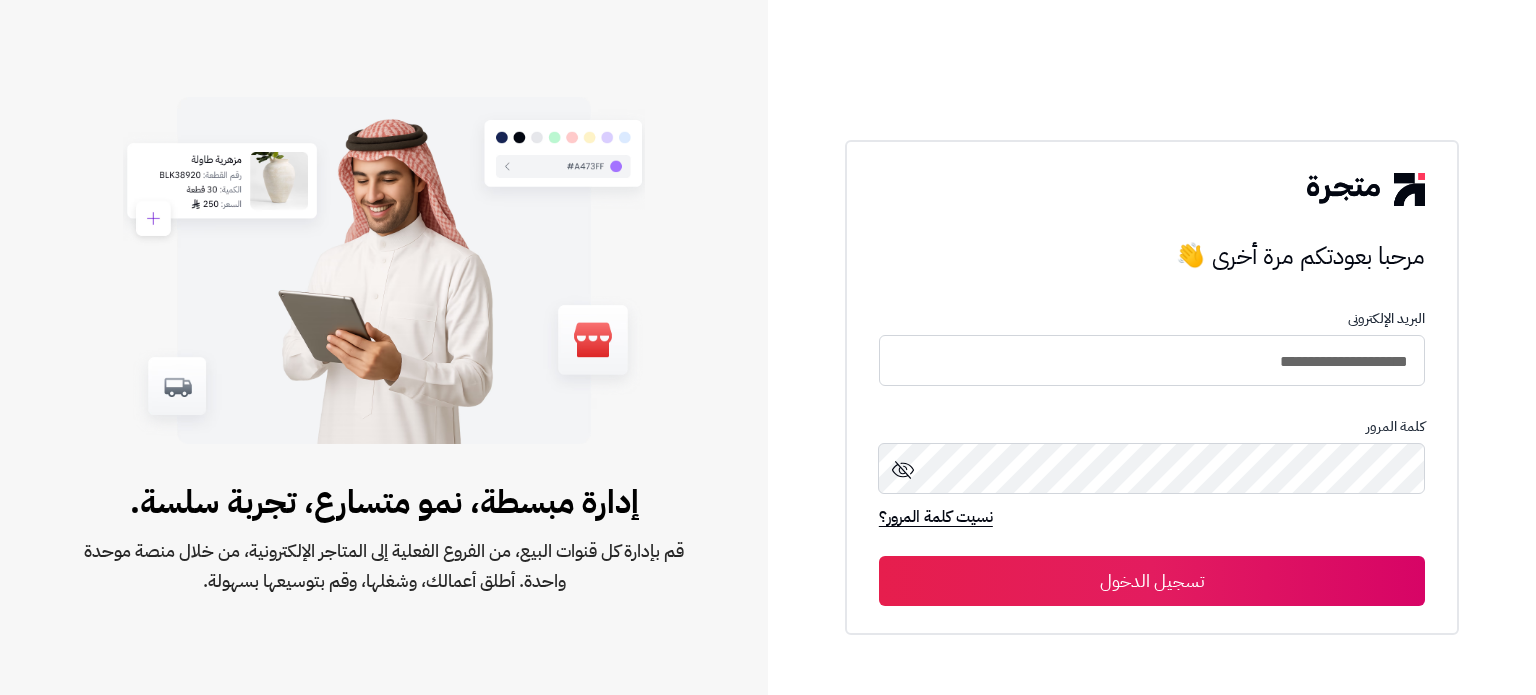 click on "تسجيل الدخول" at bounding box center [1152, 581] 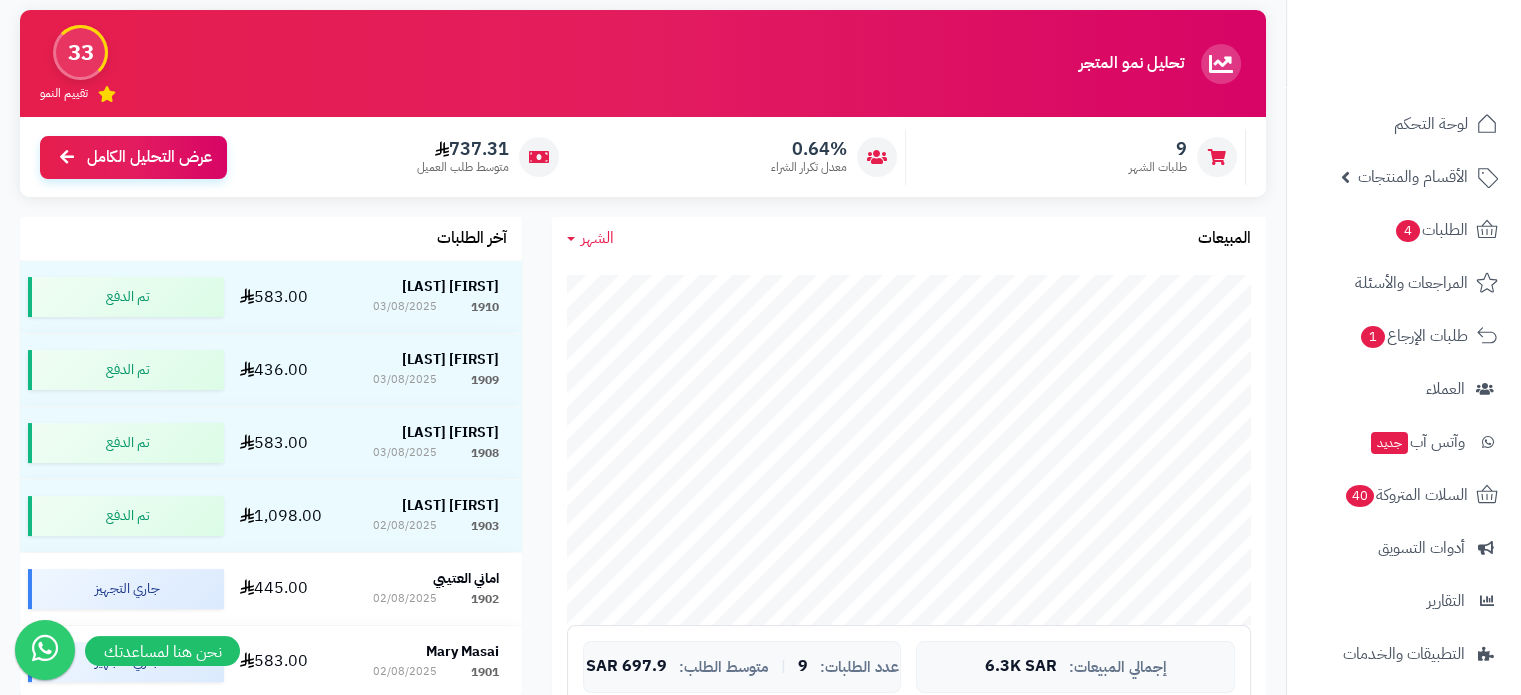 scroll, scrollTop: 155, scrollLeft: 0, axis: vertical 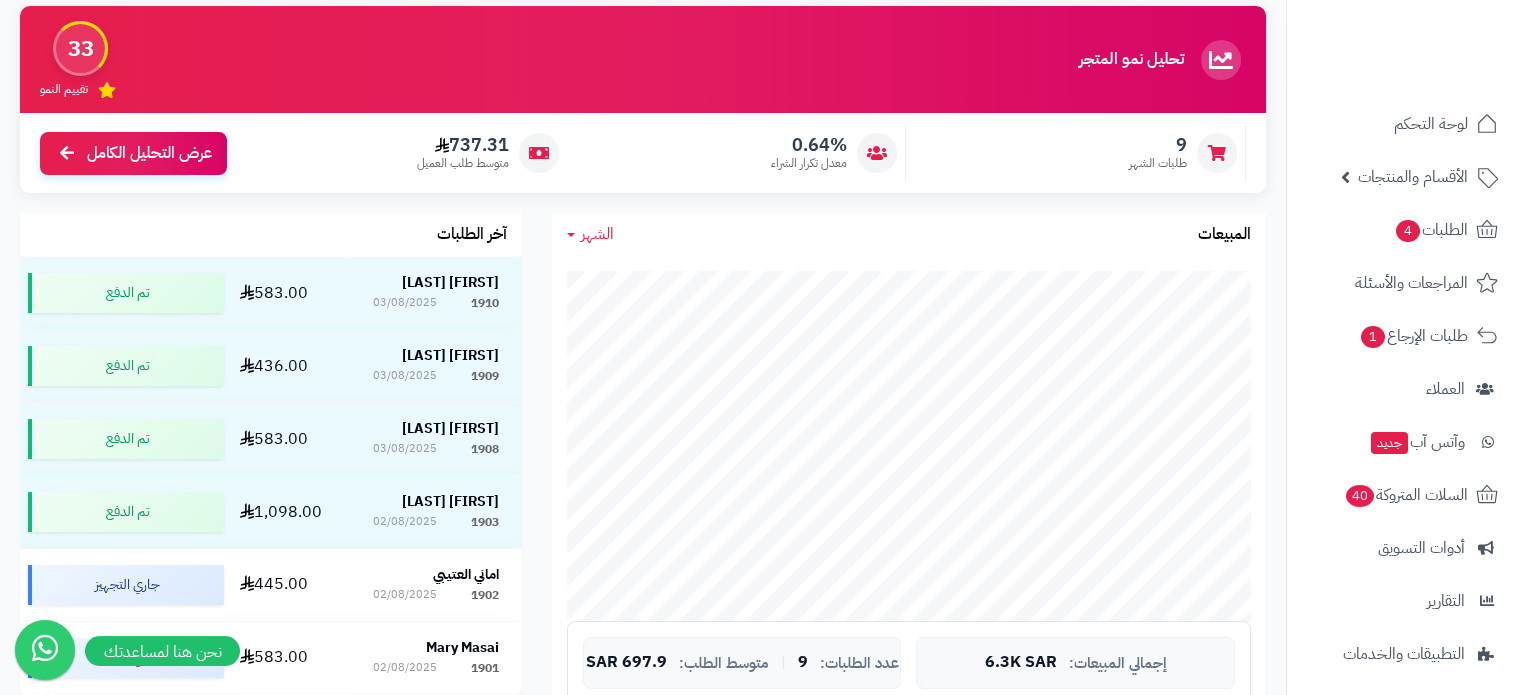 click on "الشهر" at bounding box center (597, 234) 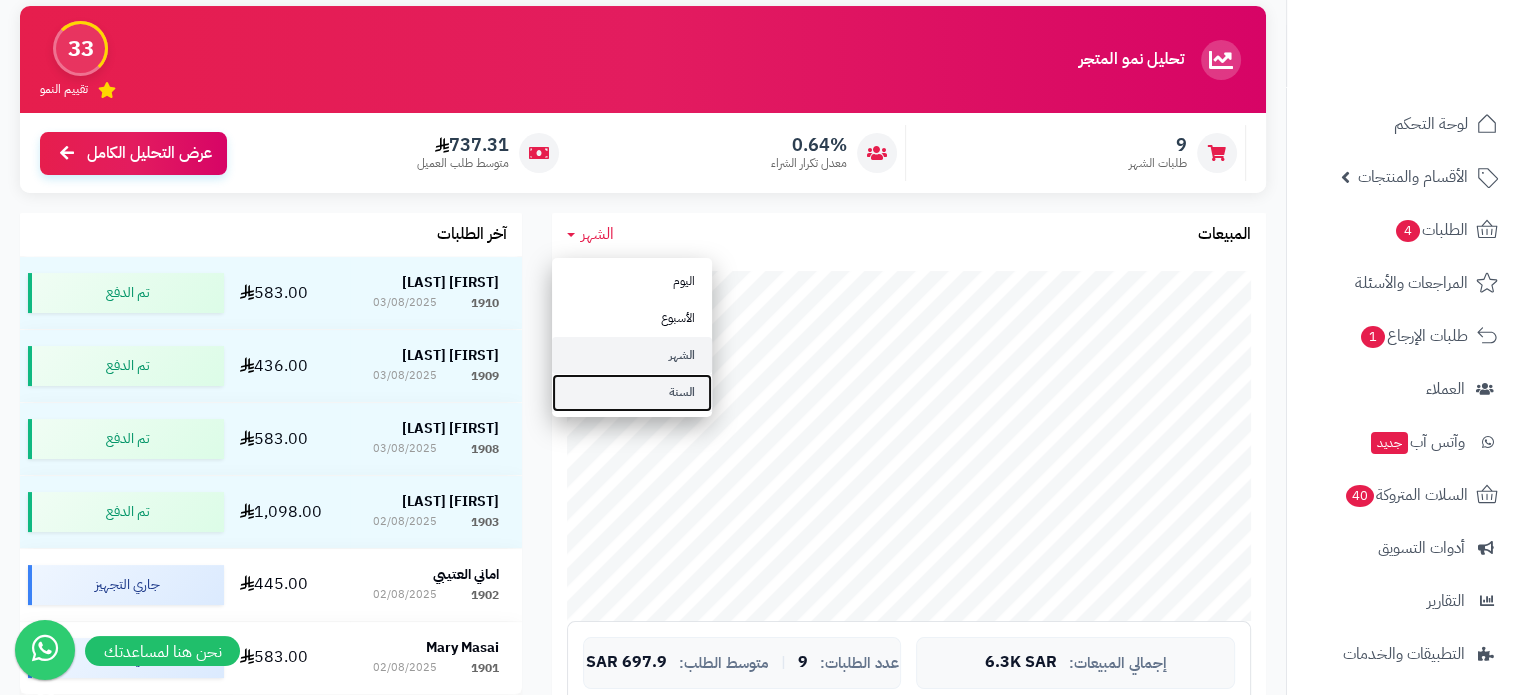 click on "السنة" at bounding box center (632, 392) 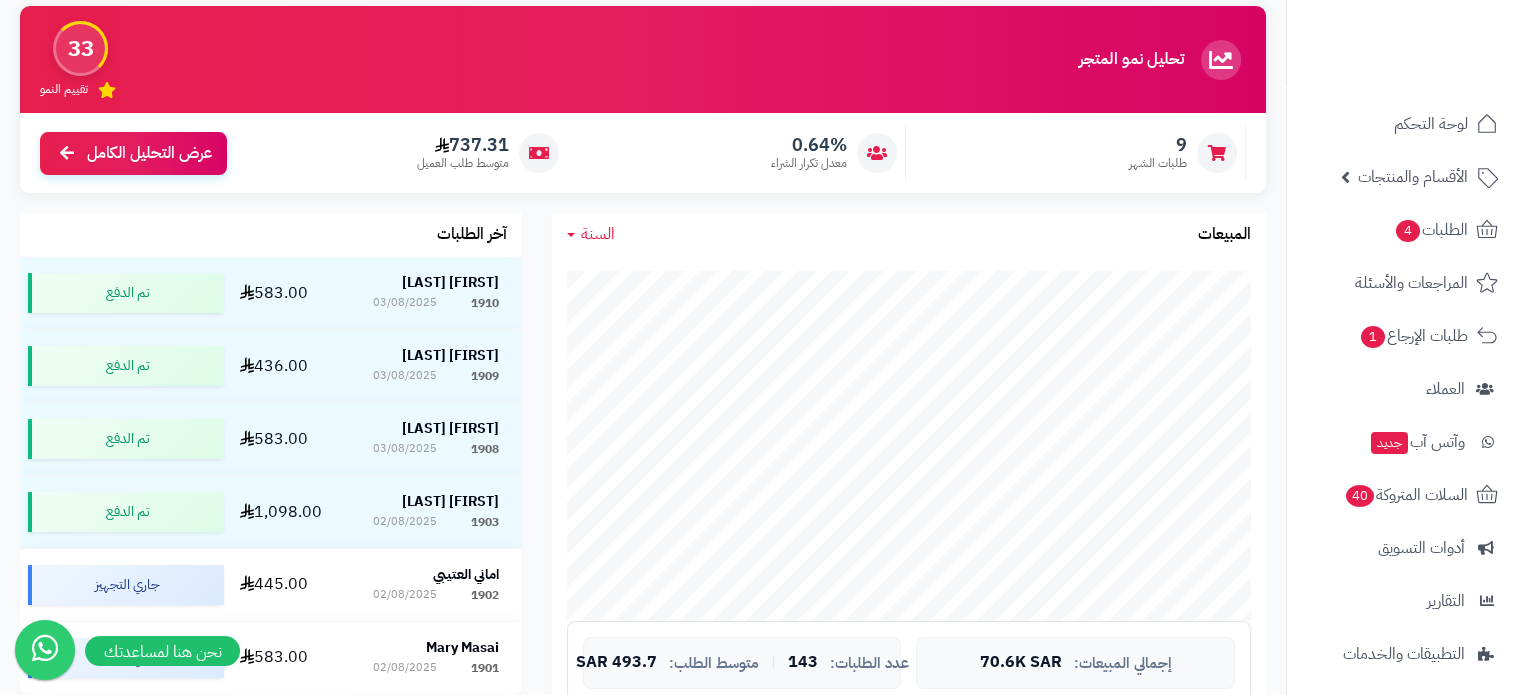 click on "السنة
اليوم الأسبوع الشهر السنة المبيعات" at bounding box center [909, 234] 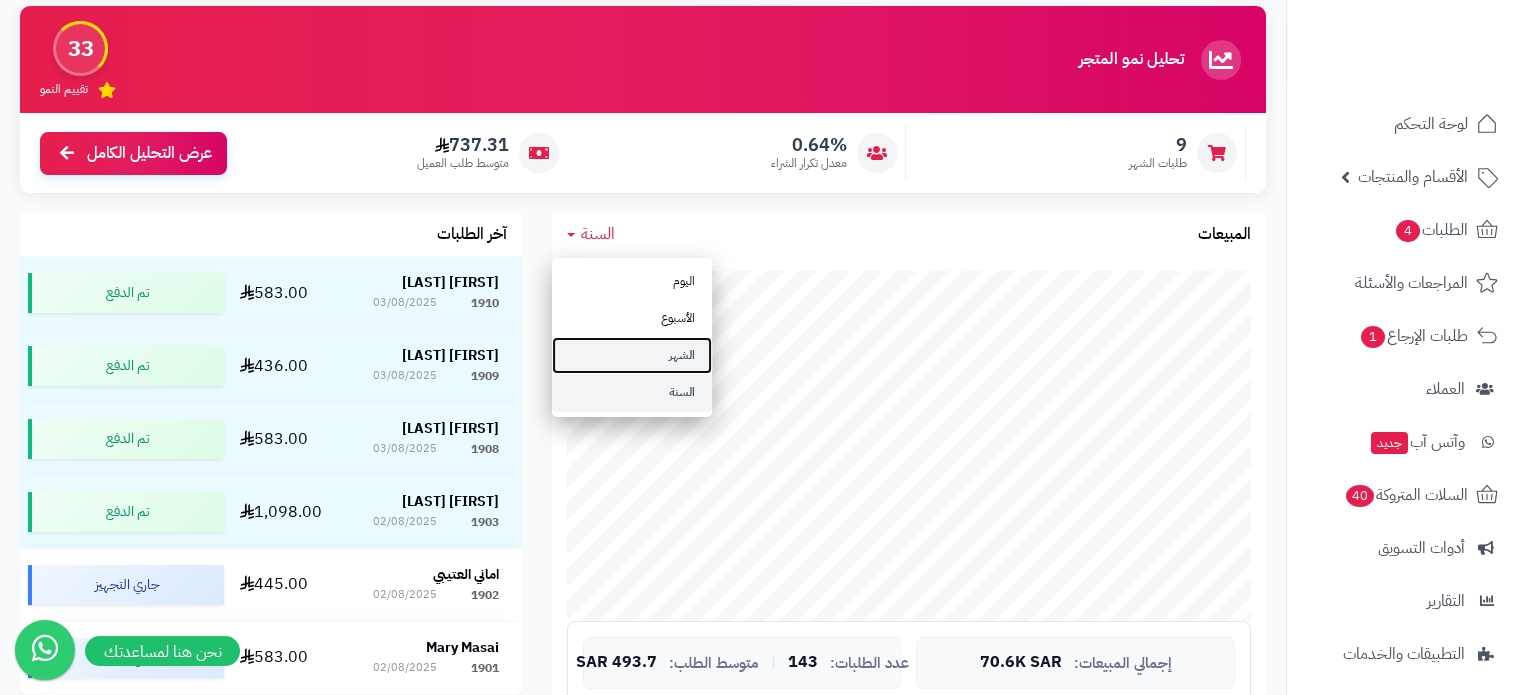 click on "الشهر" at bounding box center [632, 355] 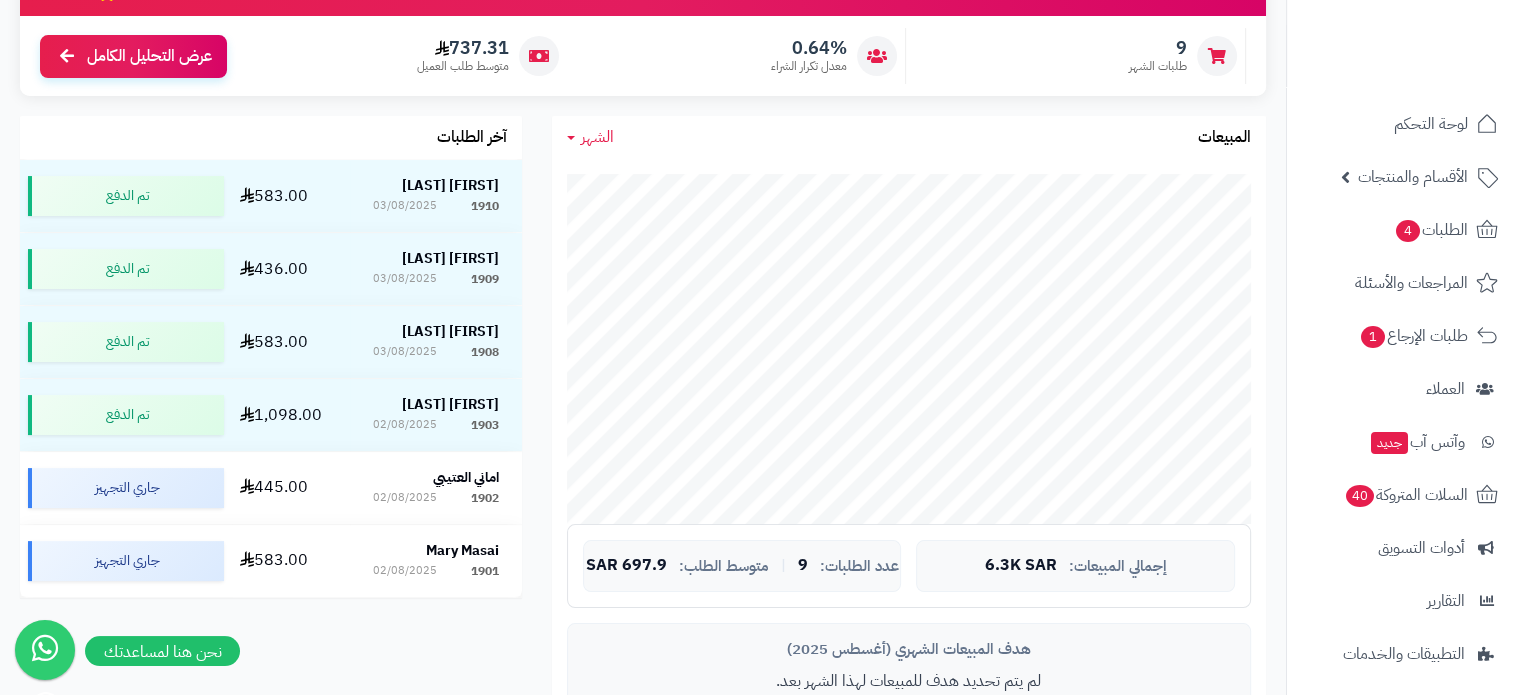 scroll, scrollTop: 252, scrollLeft: 0, axis: vertical 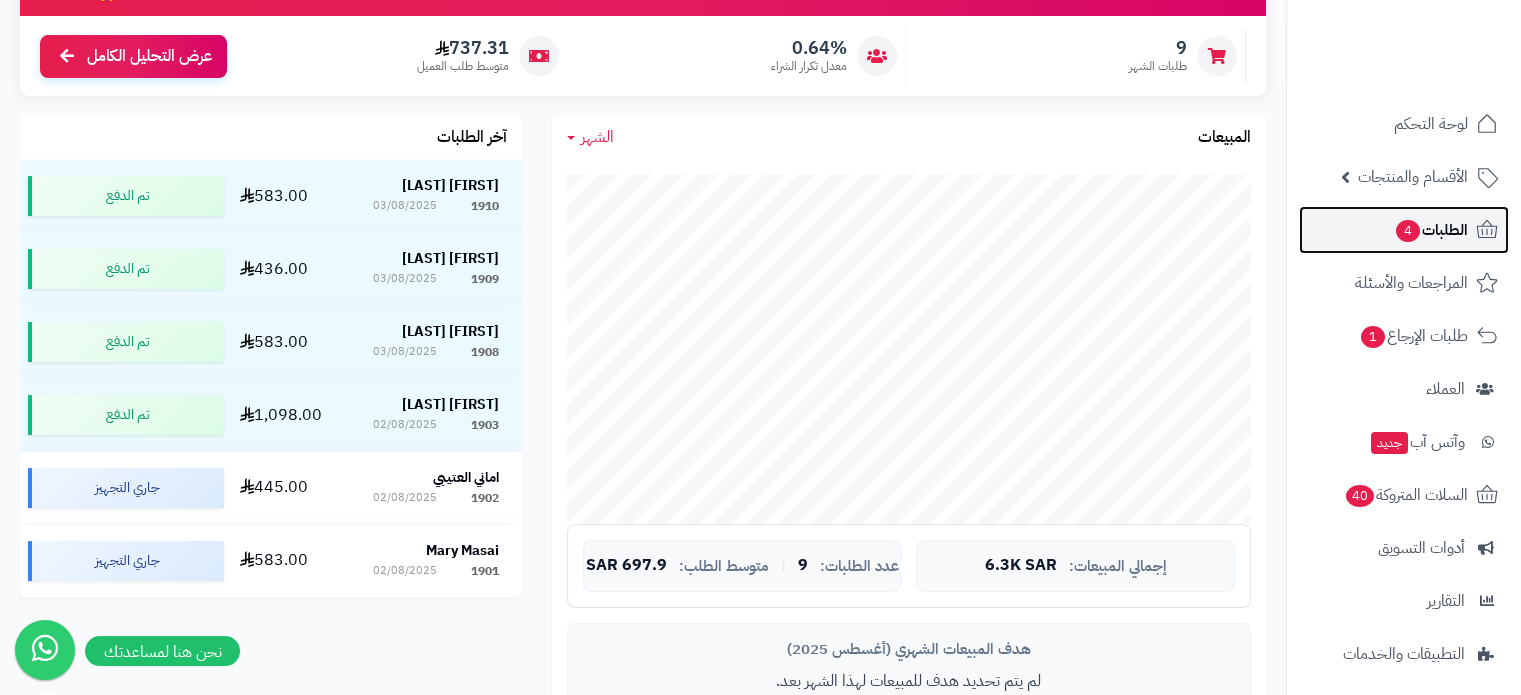 click on "الطلبات  4" at bounding box center [1431, 230] 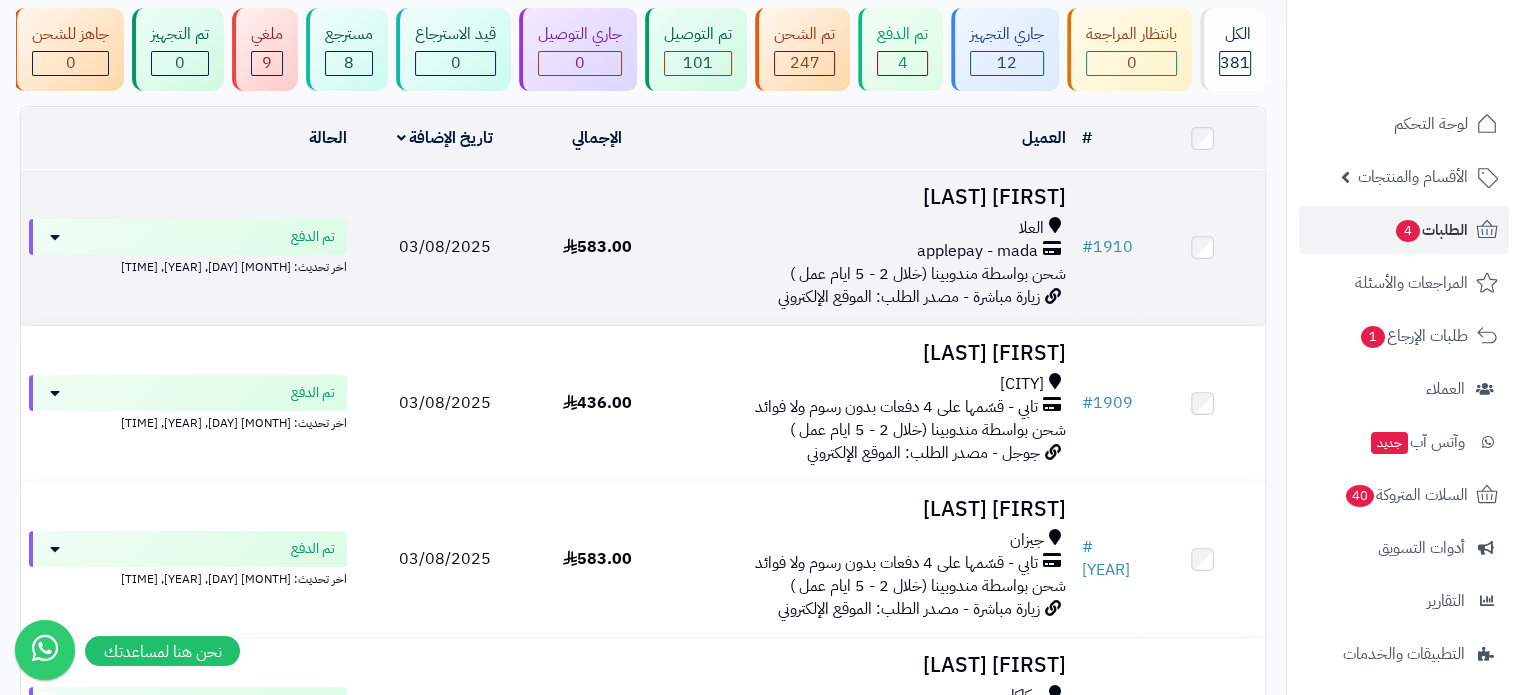 scroll, scrollTop: 172, scrollLeft: 0, axis: vertical 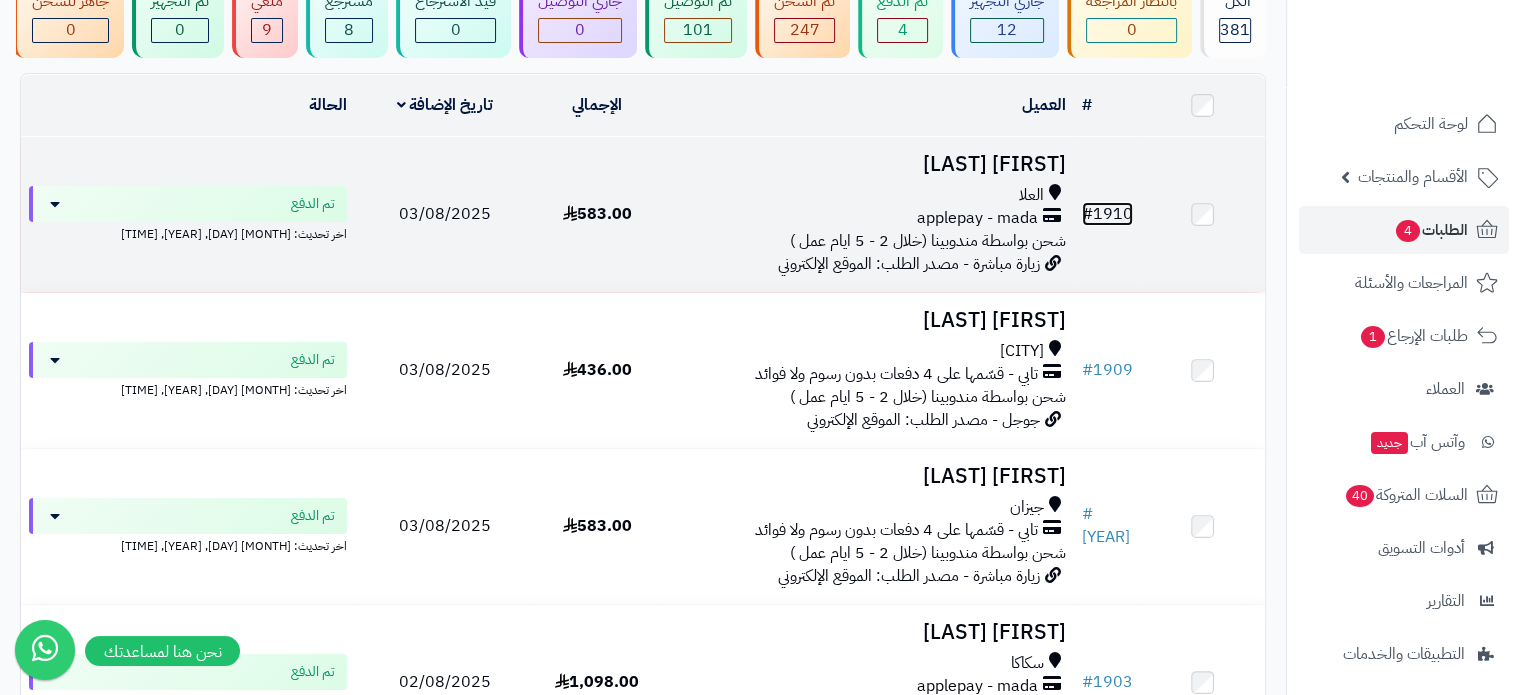 click on "#" at bounding box center (1087, 214) 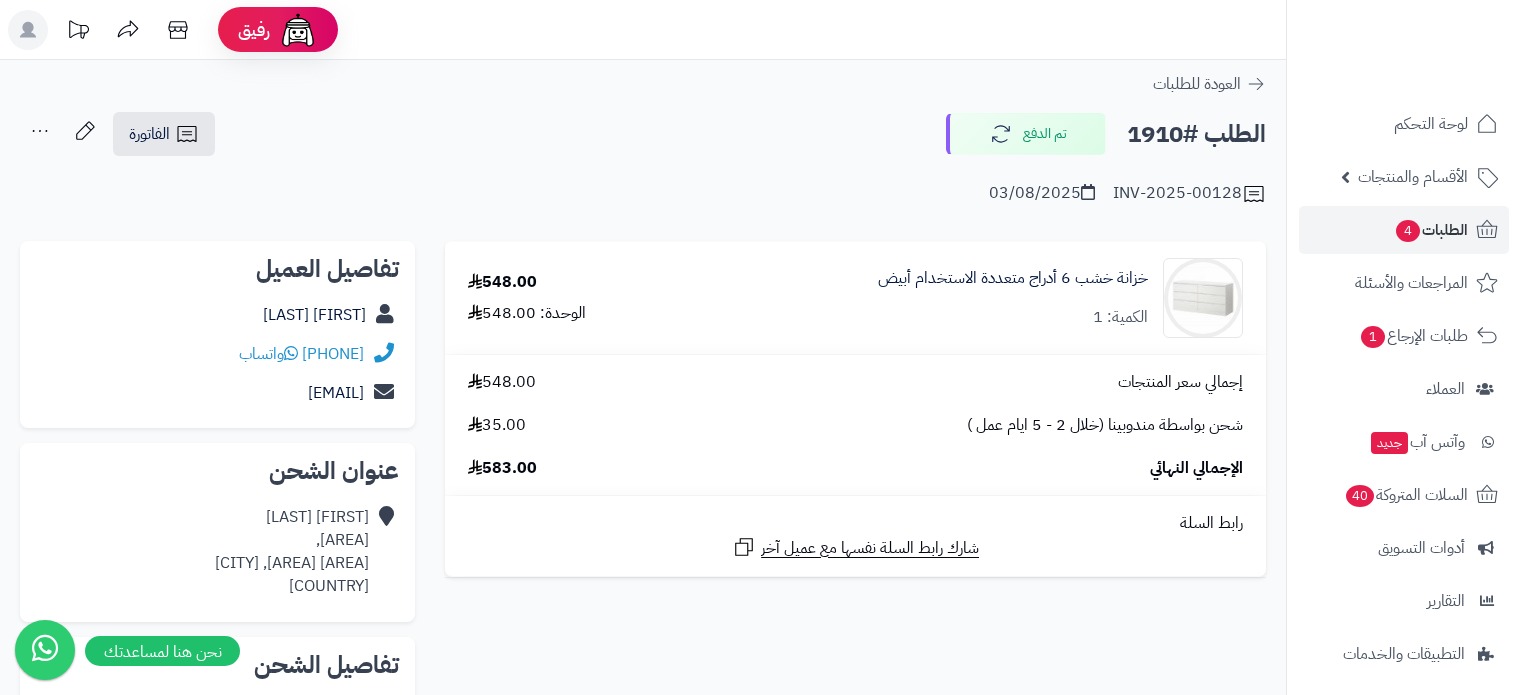 scroll, scrollTop: 0, scrollLeft: 0, axis: both 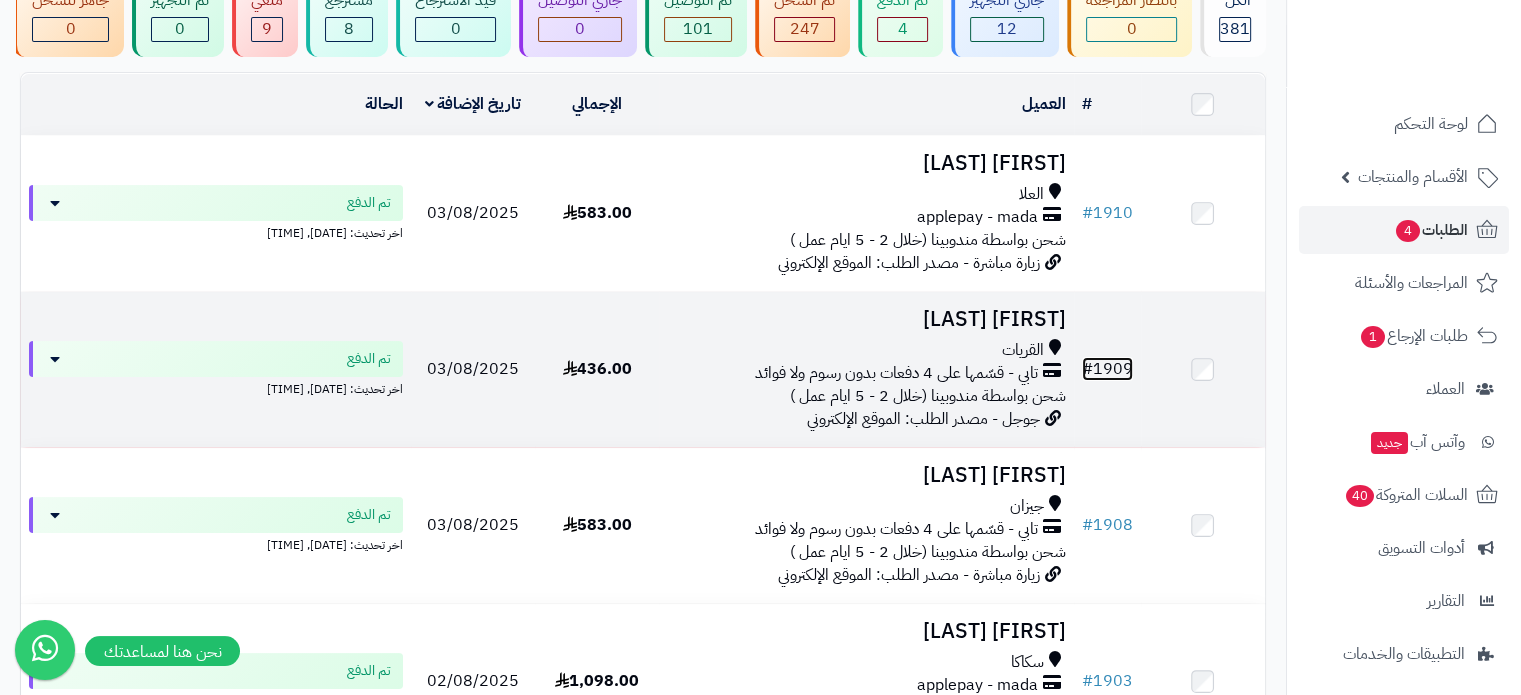 click on "# 1909" at bounding box center [1107, 369] 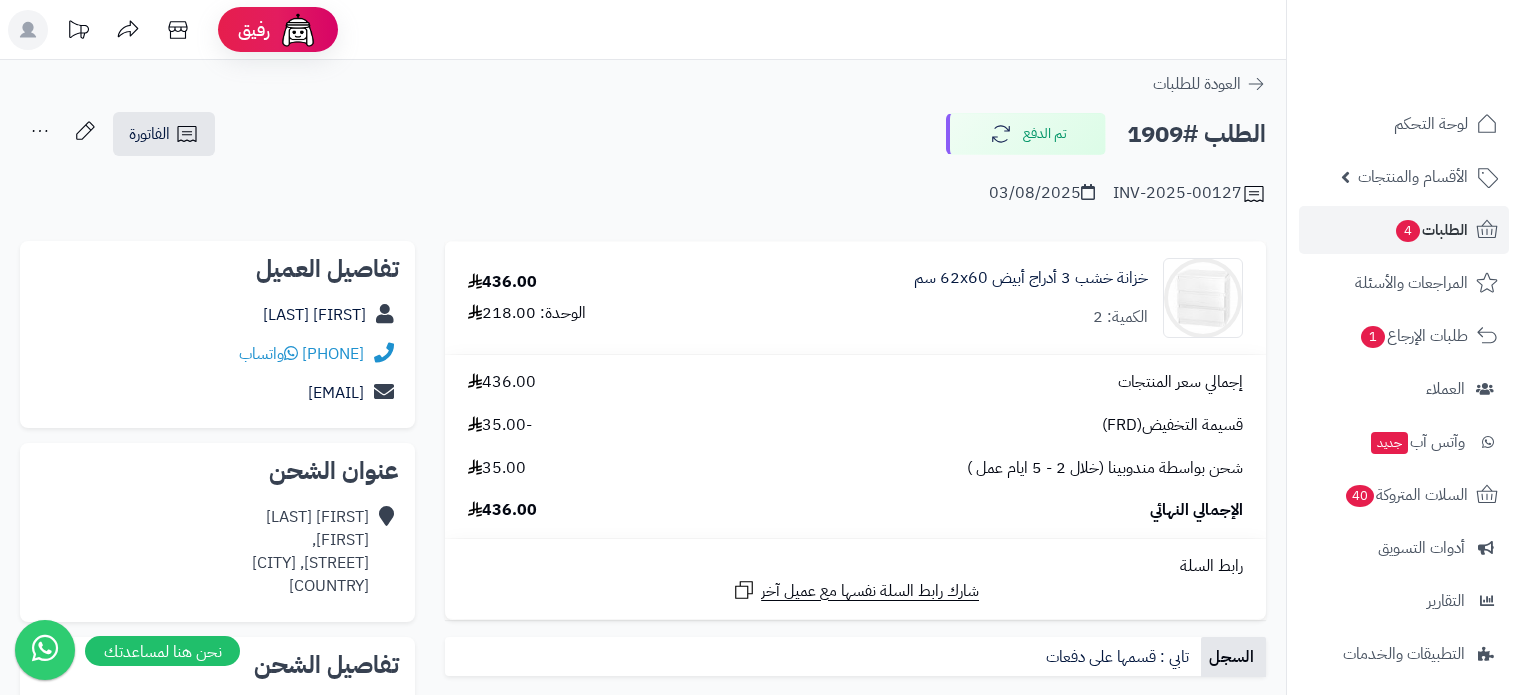 scroll, scrollTop: 0, scrollLeft: 0, axis: both 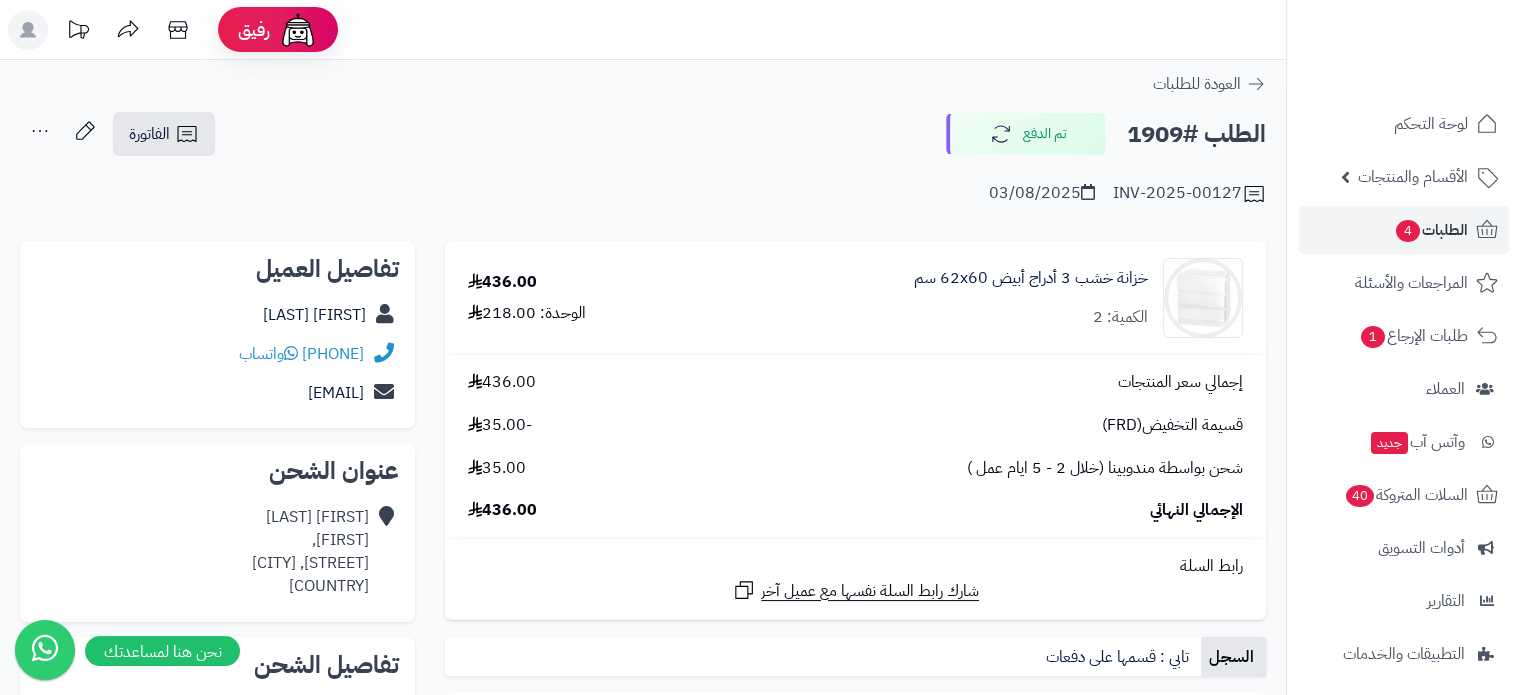 click on "Rahty Admin [ACTION] [PLAN]" at bounding box center [760, 30] 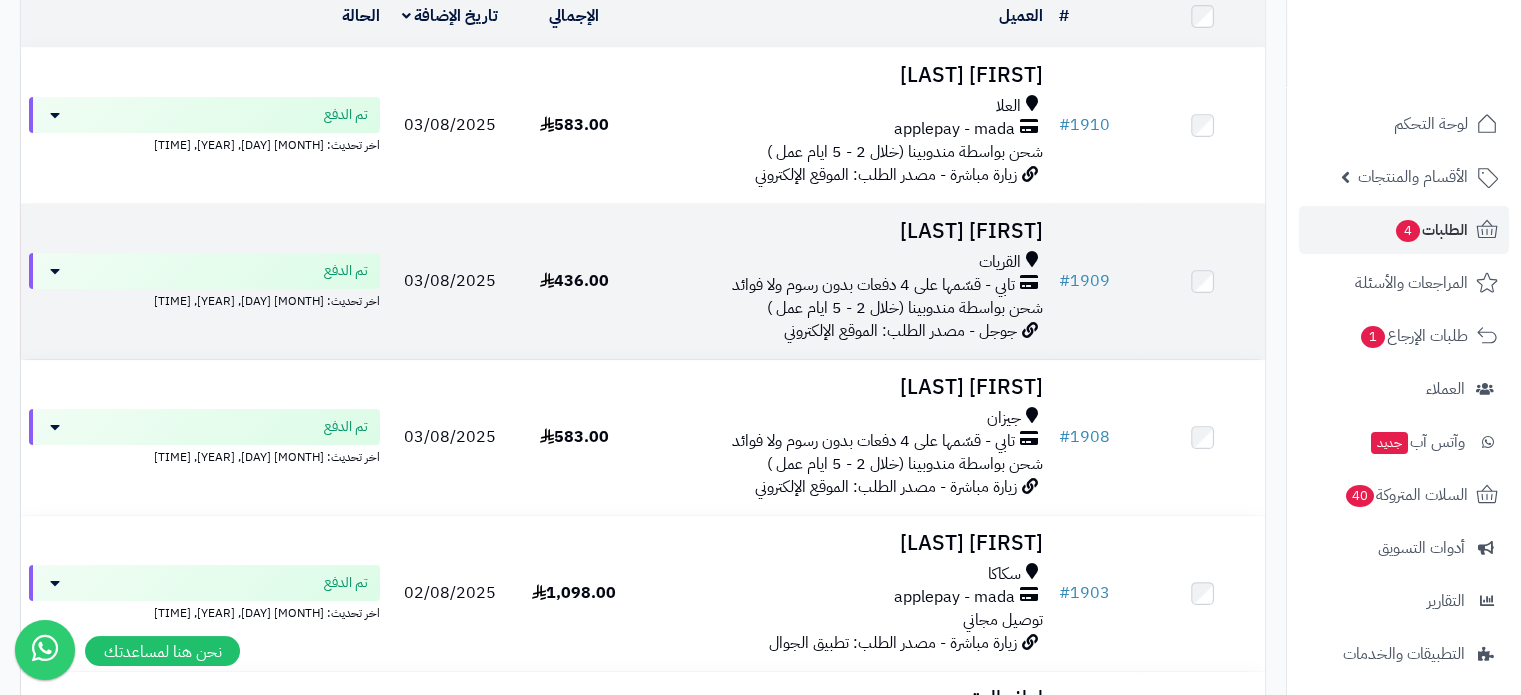 scroll, scrollTop: 278, scrollLeft: 0, axis: vertical 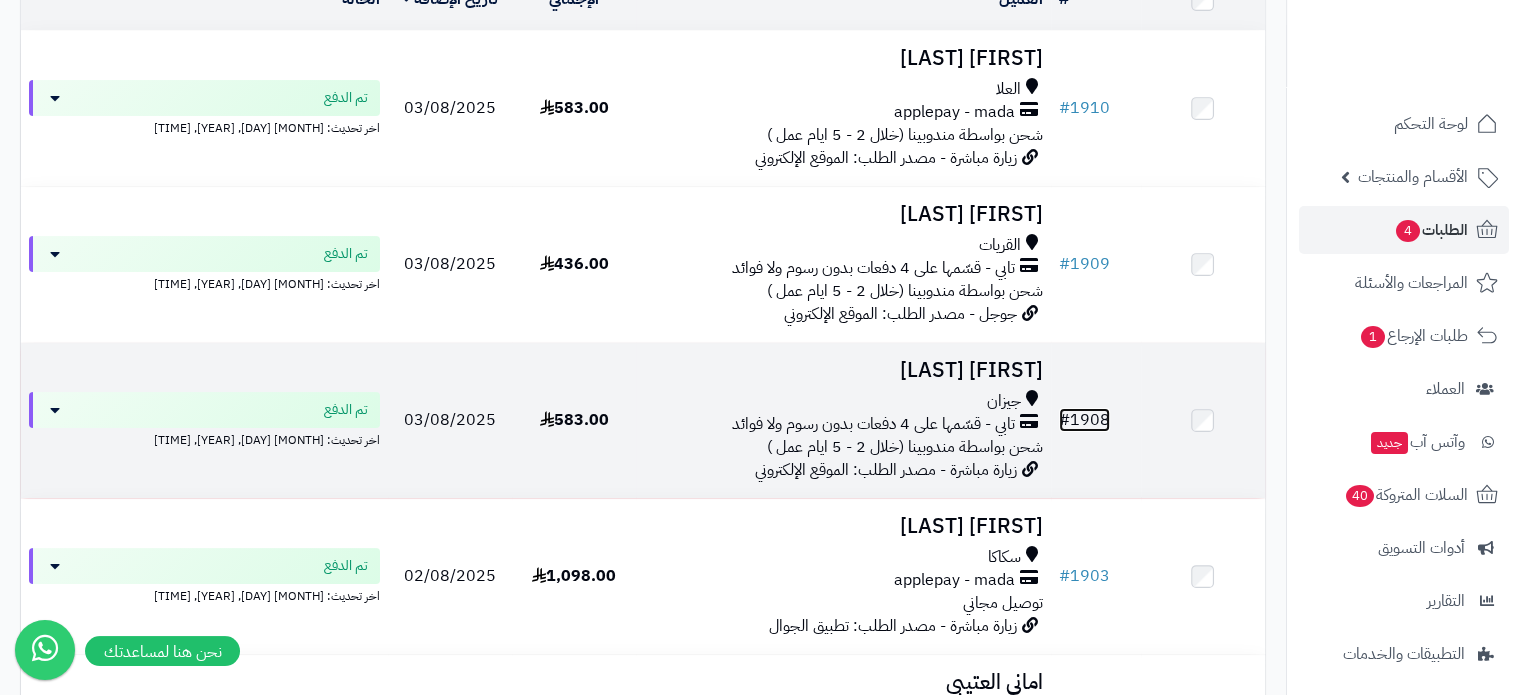 click on "# 1908" at bounding box center (1084, 420) 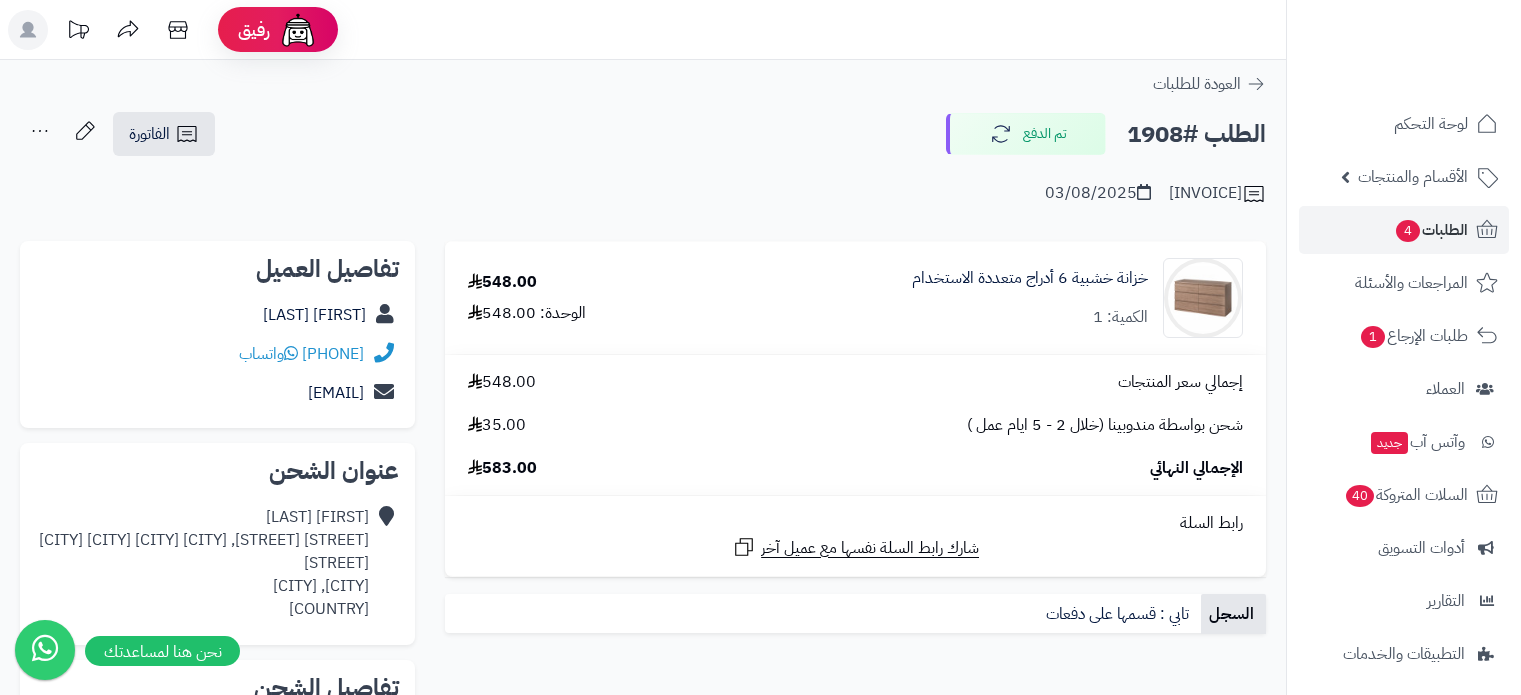 scroll, scrollTop: 0, scrollLeft: 0, axis: both 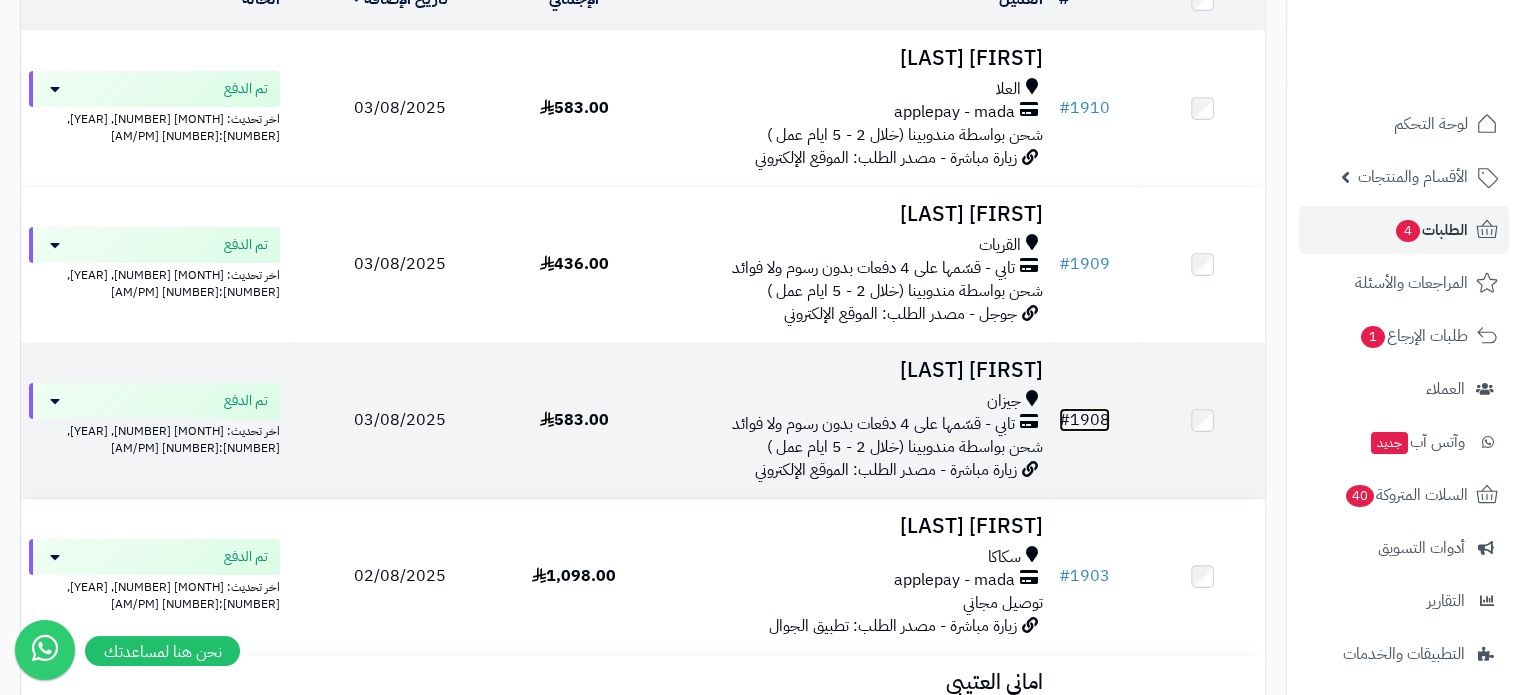 click on "[NUMBER]" at bounding box center (1084, 420) 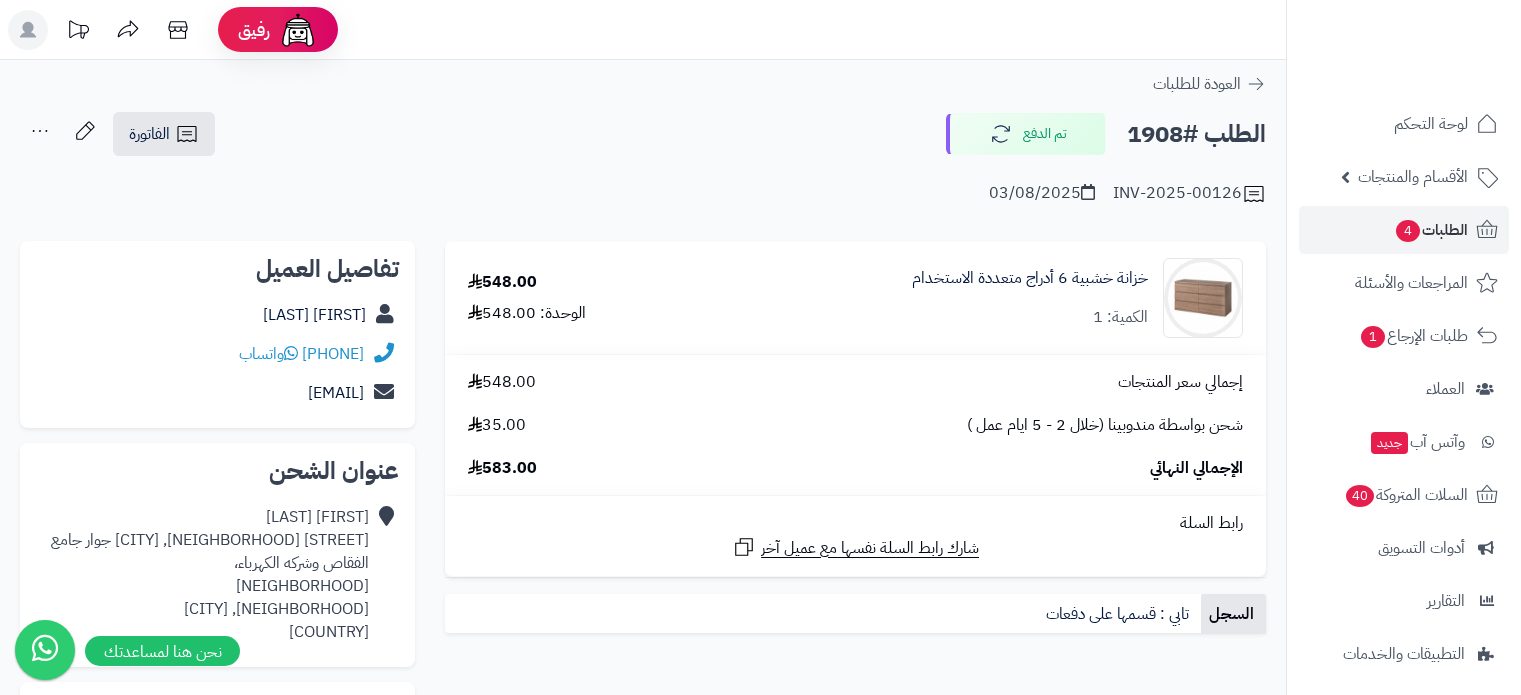 scroll, scrollTop: 0, scrollLeft: 0, axis: both 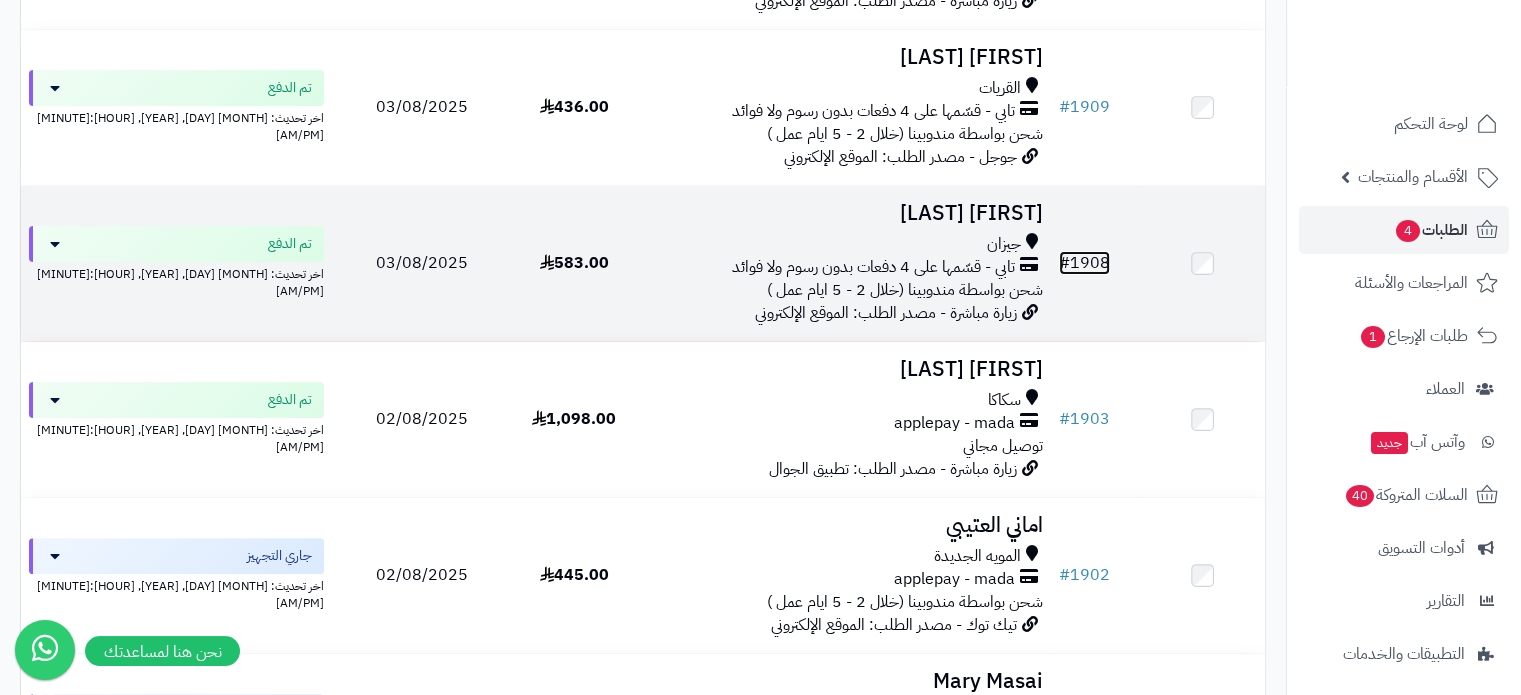 click on "[NUMBER]" at bounding box center (1084, 263) 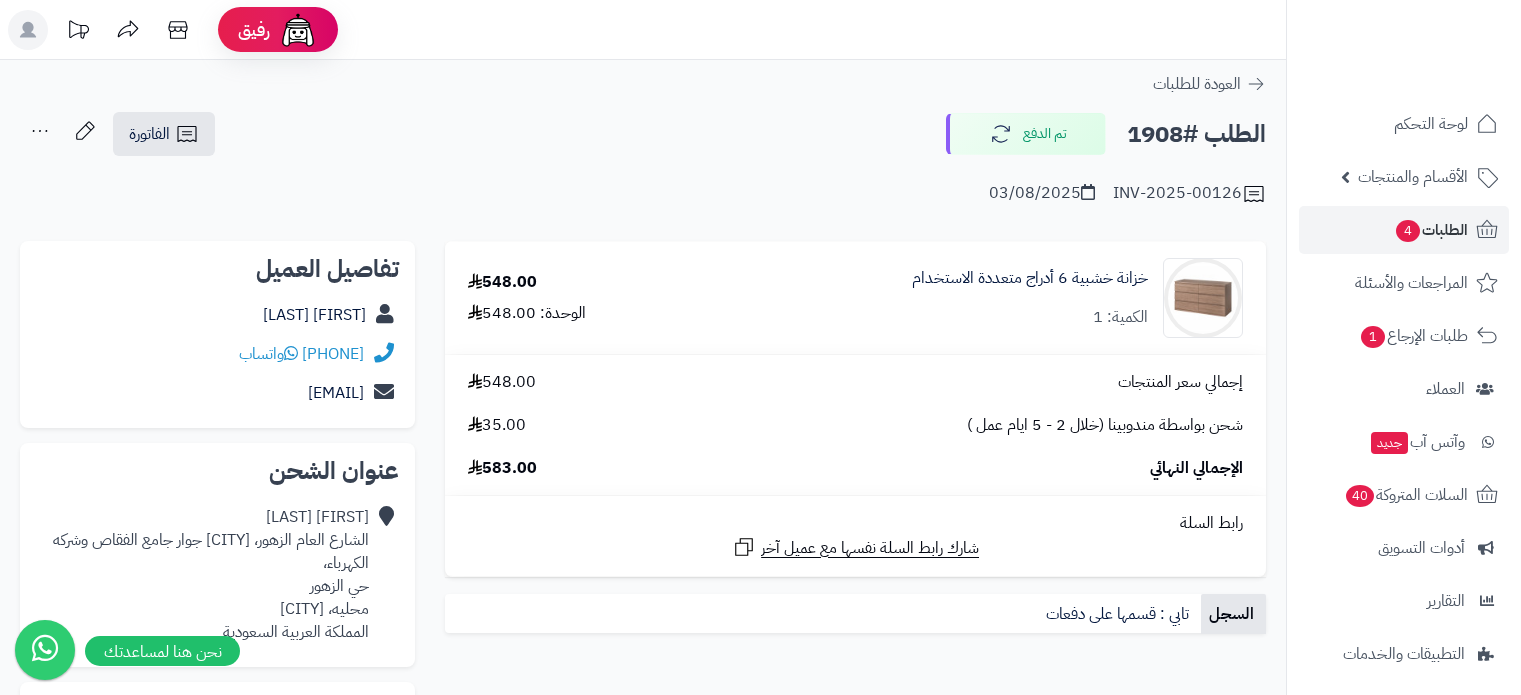 scroll, scrollTop: 0, scrollLeft: 0, axis: both 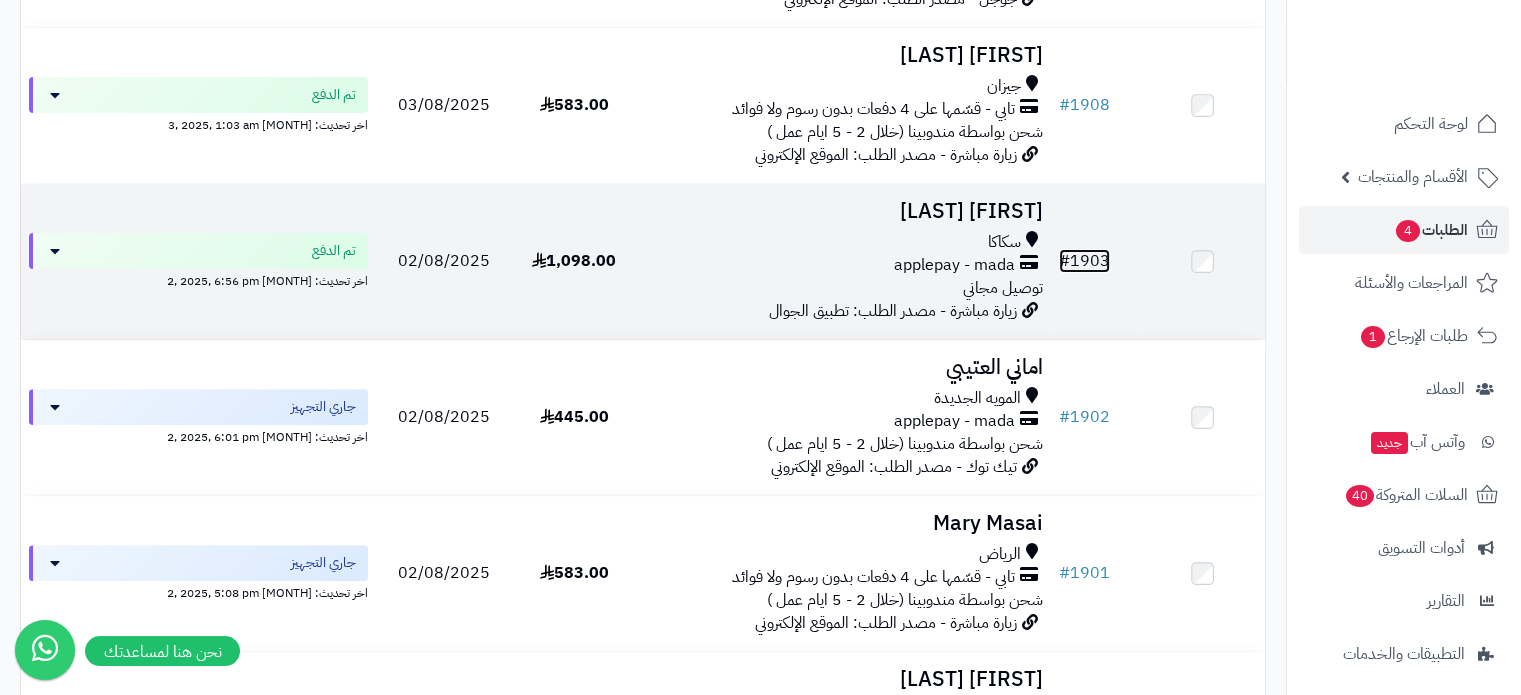 click on "# 1903" at bounding box center (1084, 261) 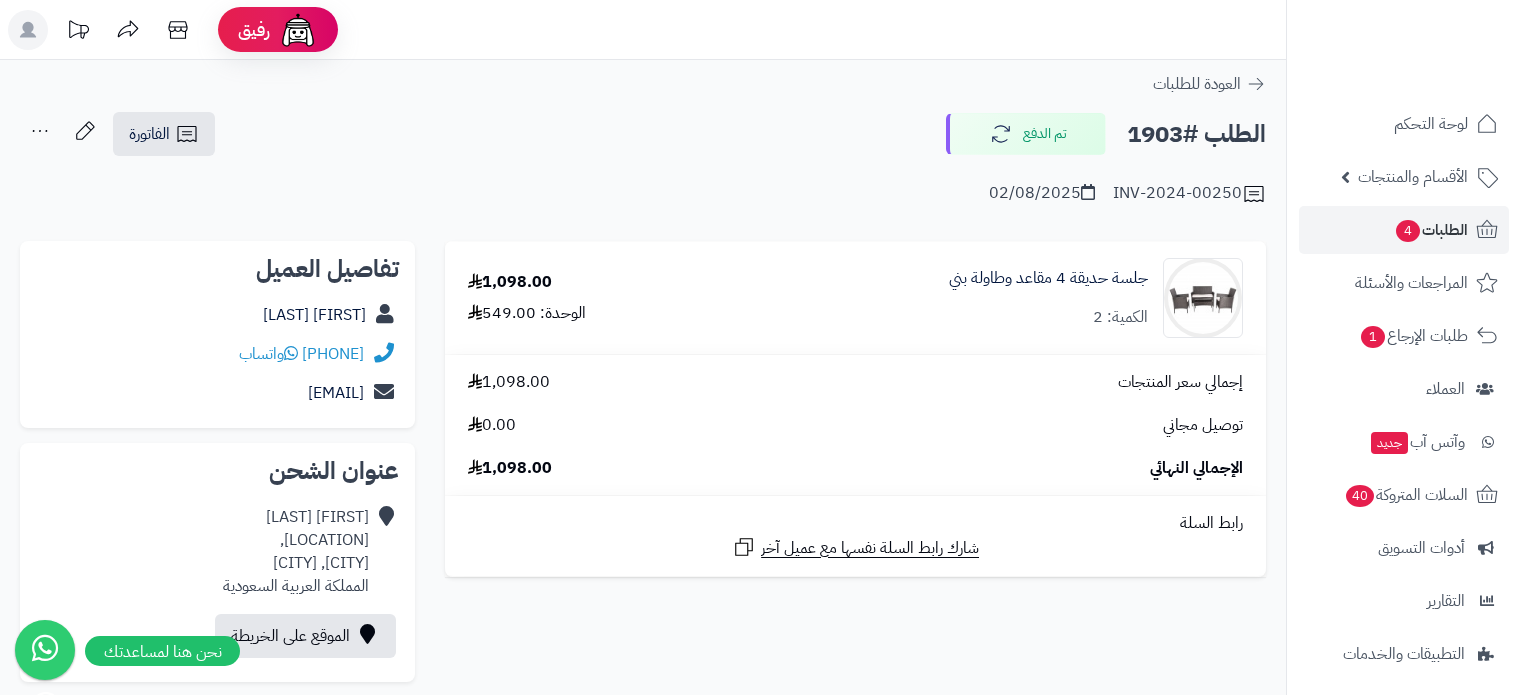 scroll, scrollTop: 0, scrollLeft: 0, axis: both 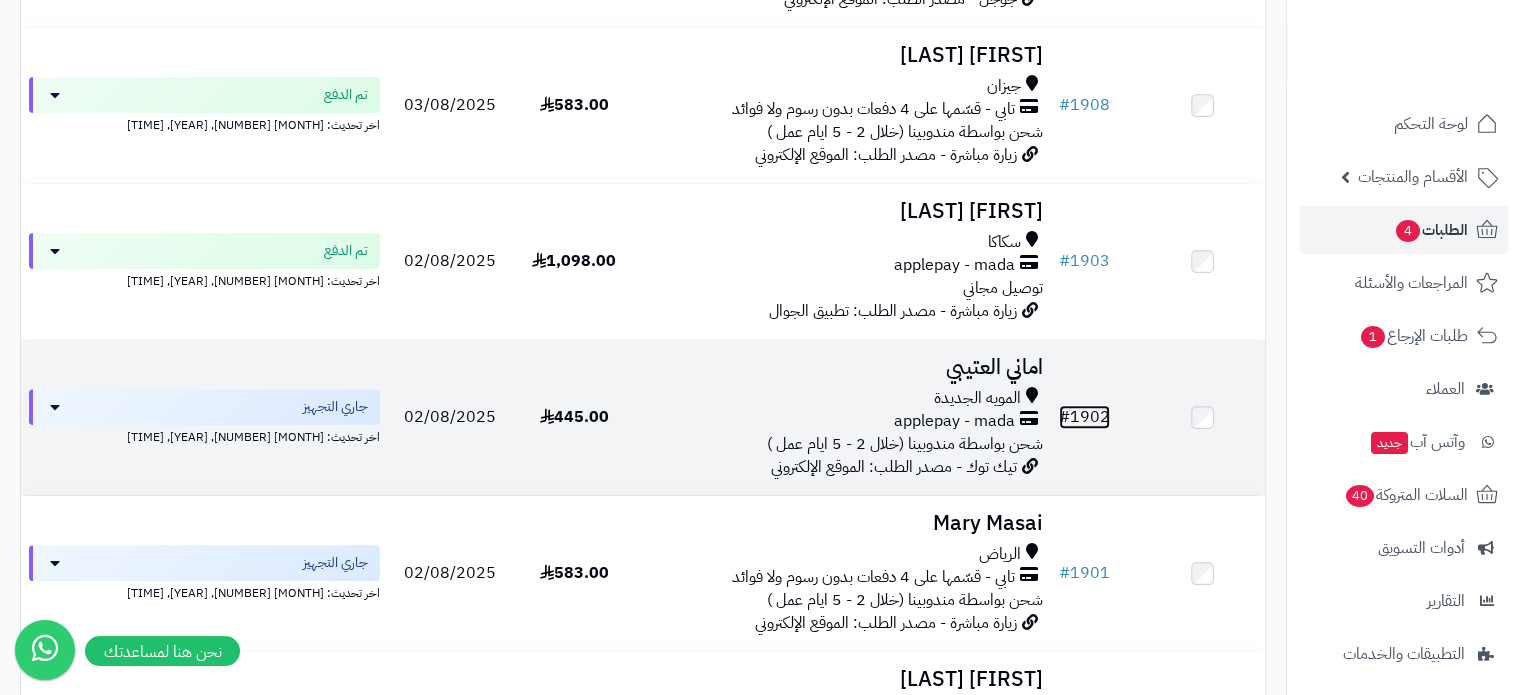 click on "# [NUMBER]" at bounding box center (1084, 417) 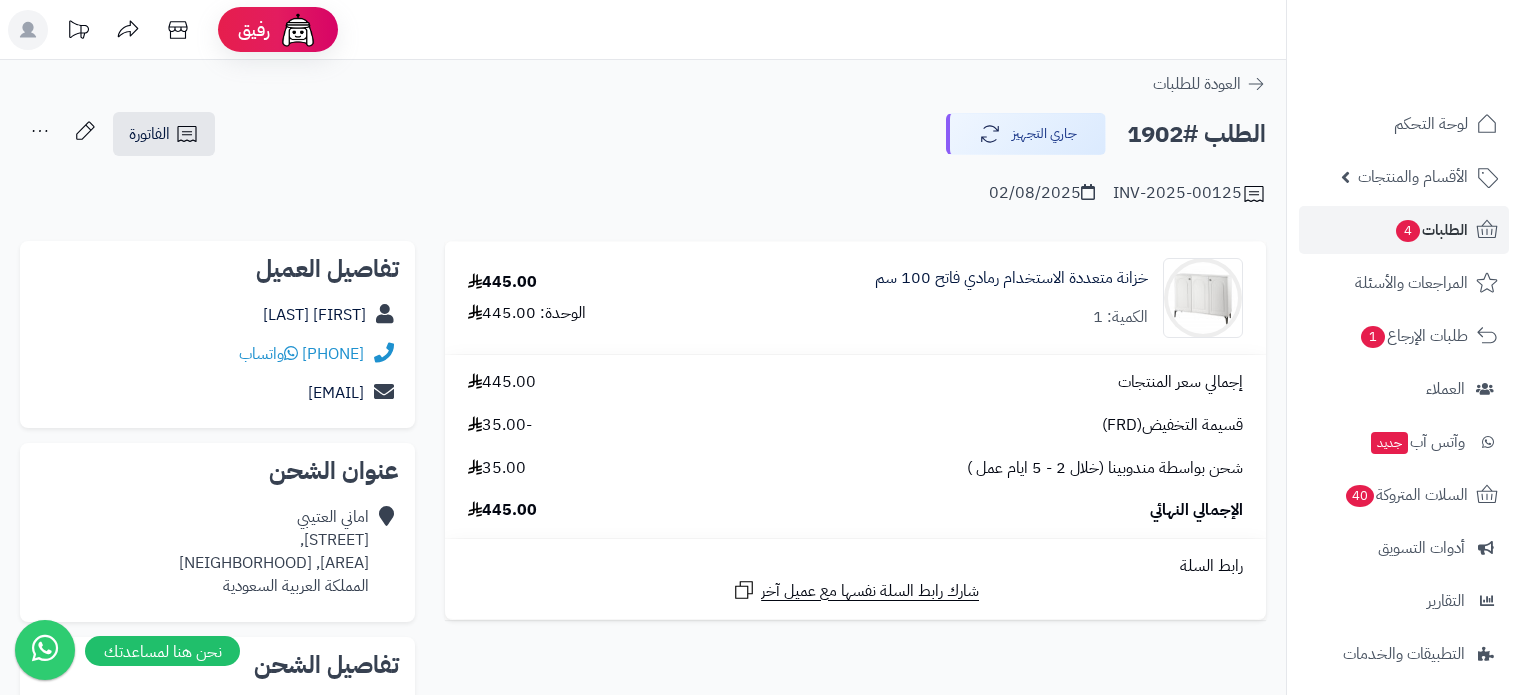 scroll, scrollTop: 0, scrollLeft: 0, axis: both 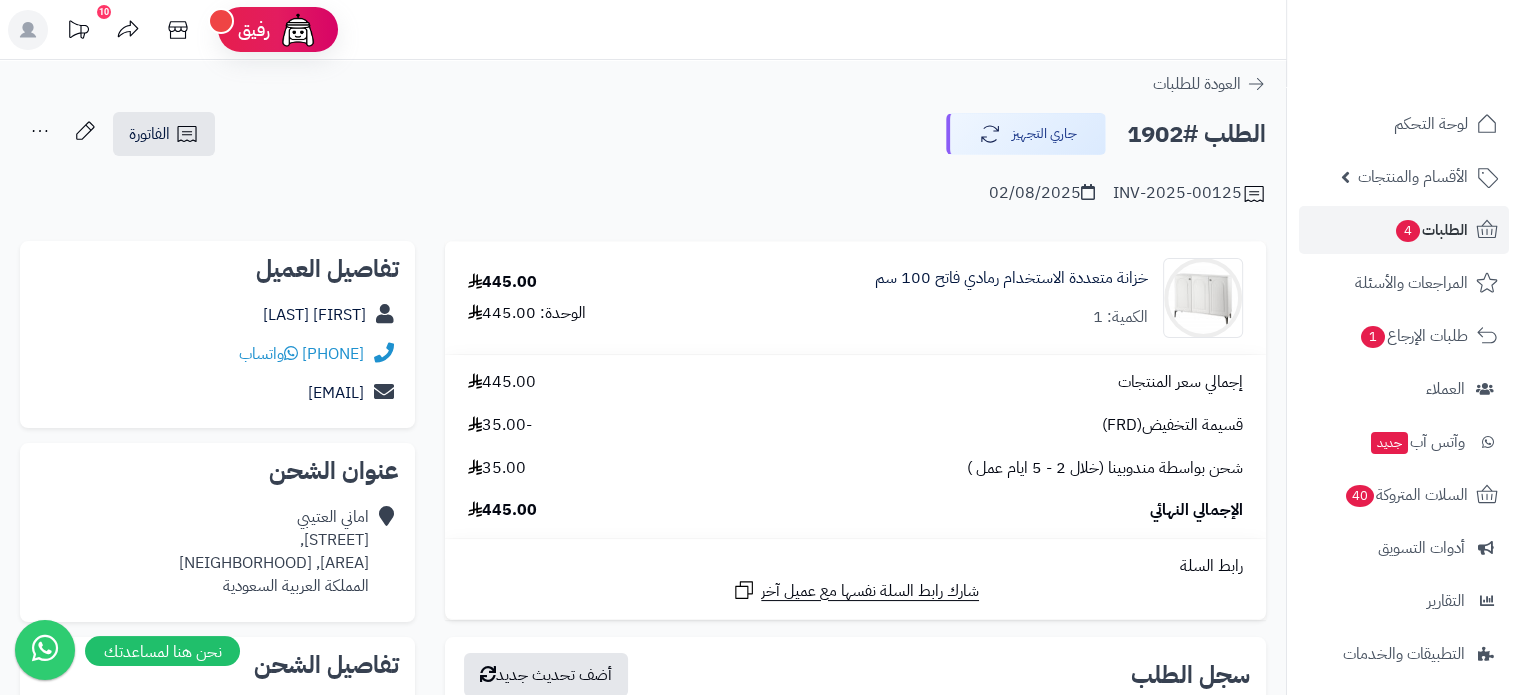 click on "الطلب #1902" at bounding box center (1196, 134) 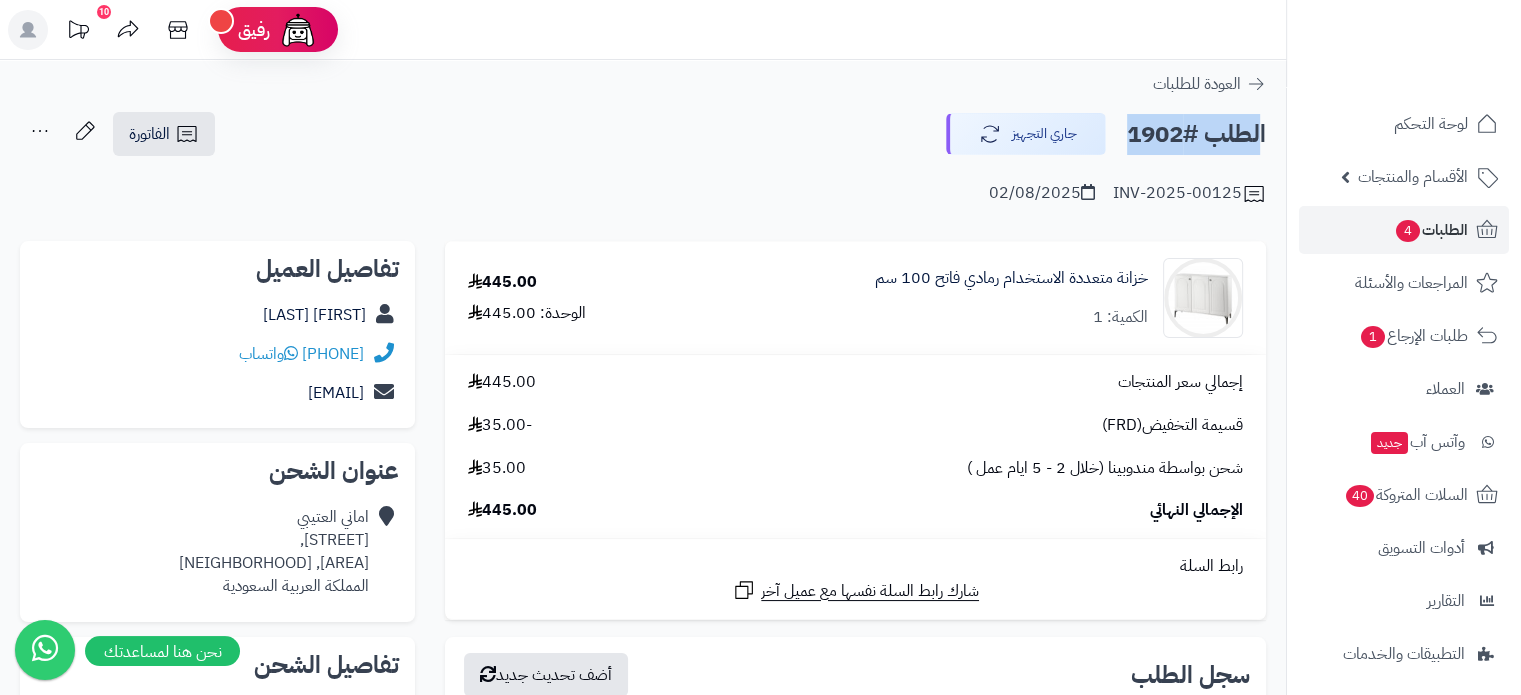 click on "الطلب #1902" at bounding box center [1196, 134] 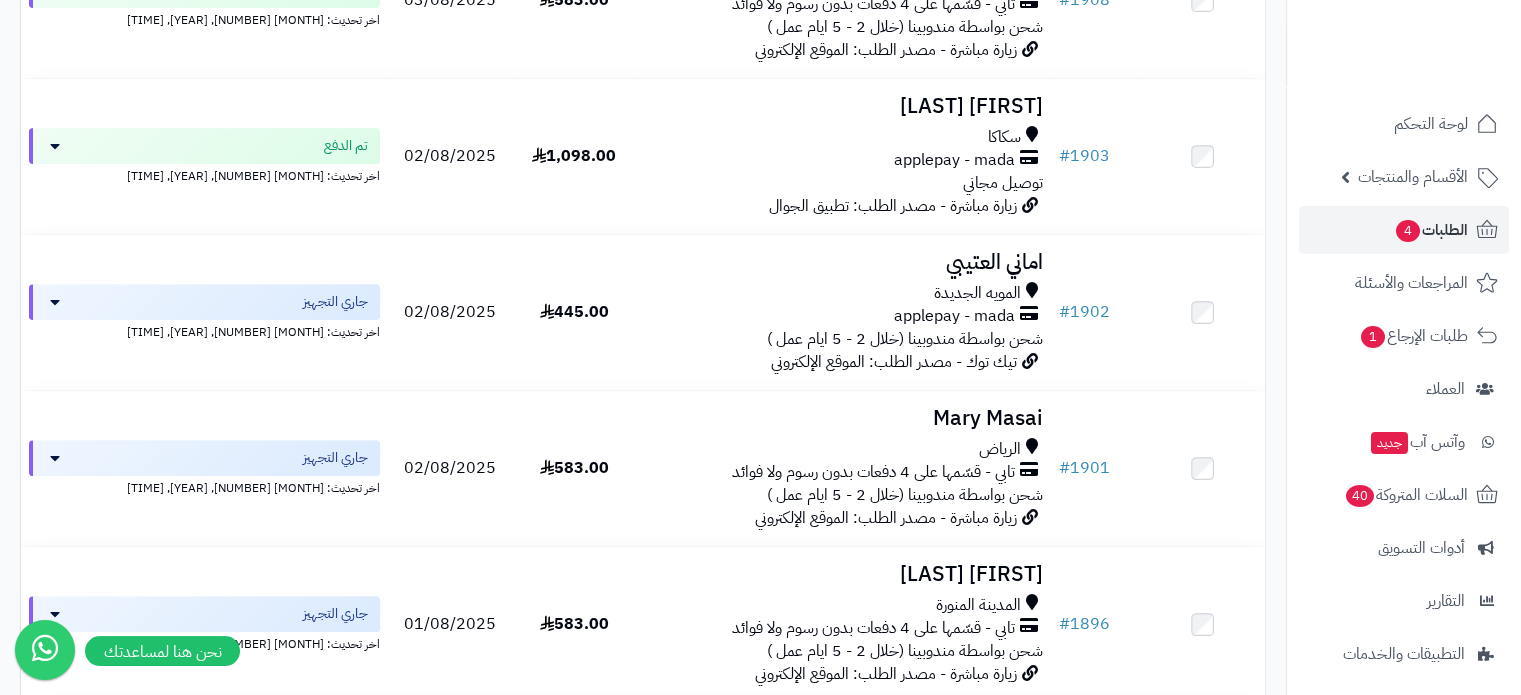 scroll, scrollTop: 701, scrollLeft: 0, axis: vertical 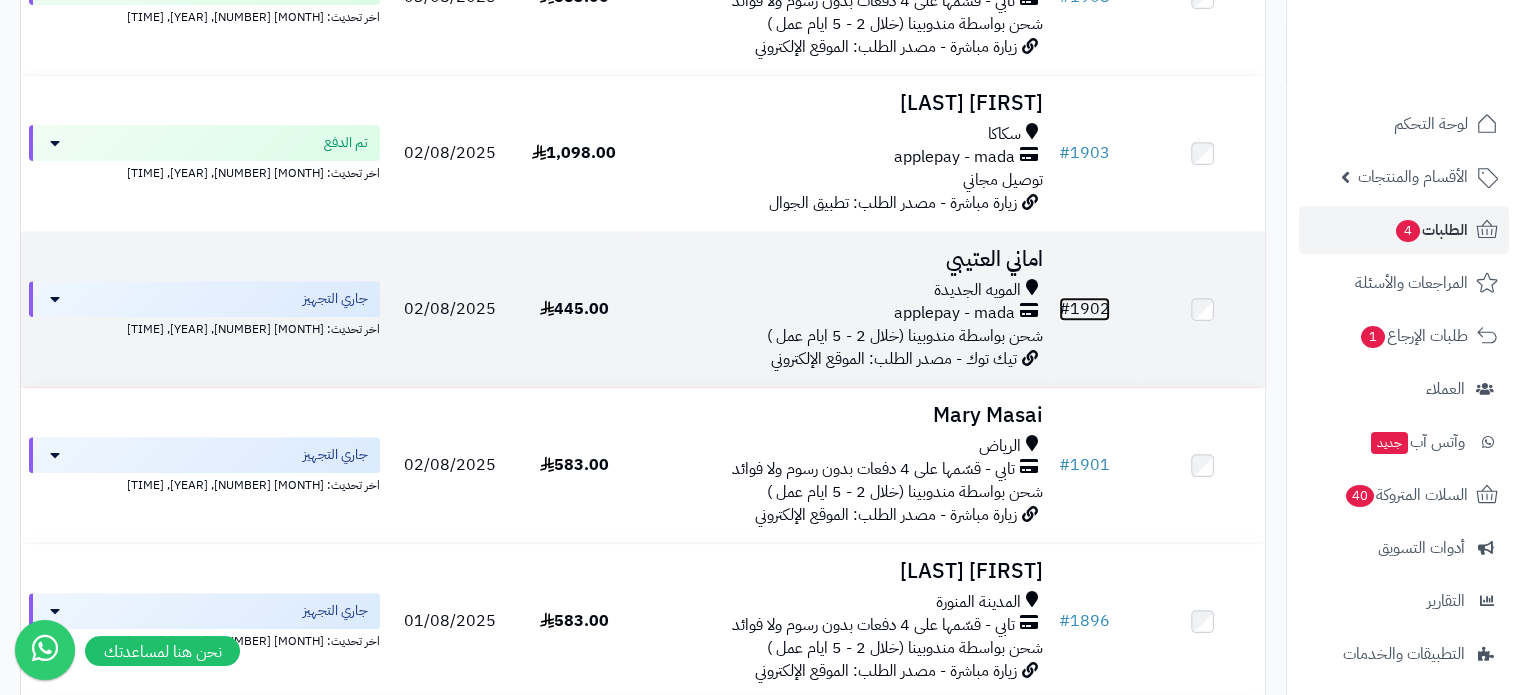 click on "# 1902" at bounding box center [1084, 309] 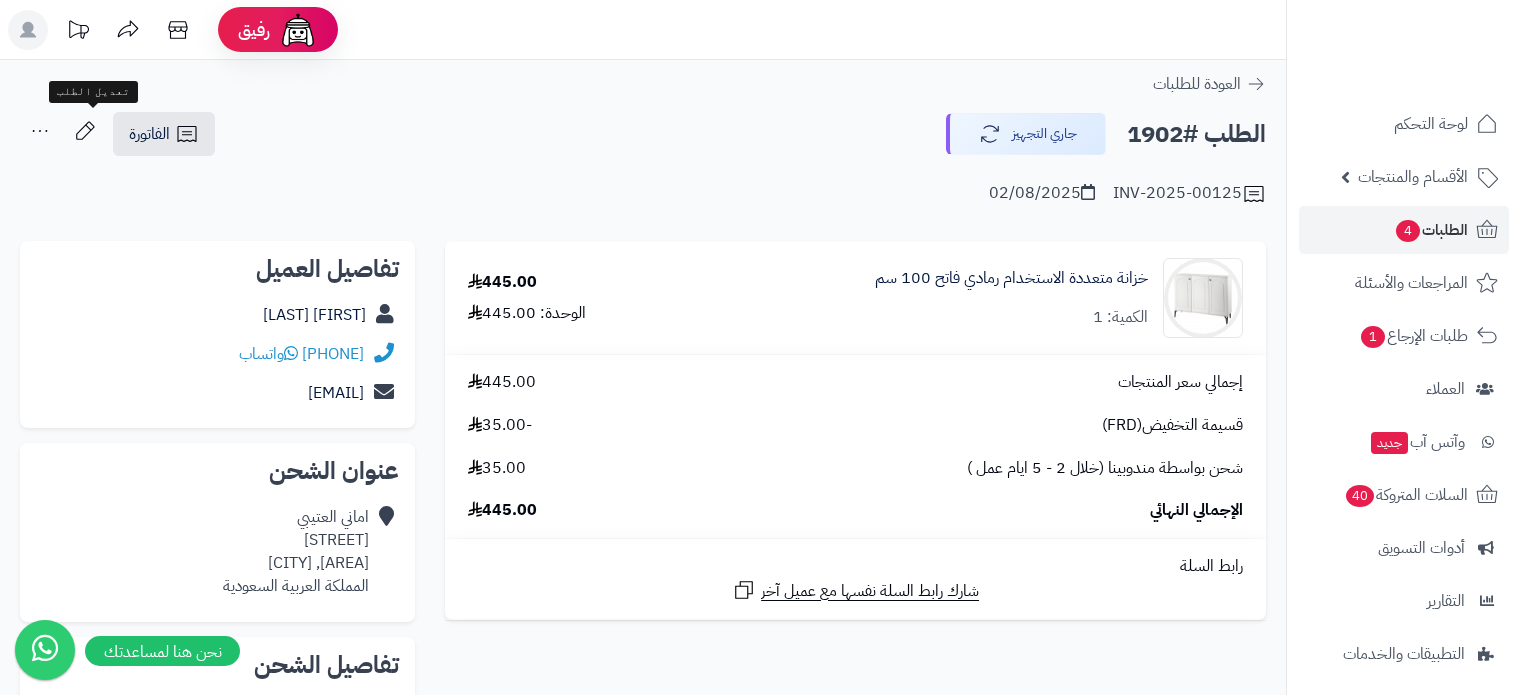scroll, scrollTop: 0, scrollLeft: 0, axis: both 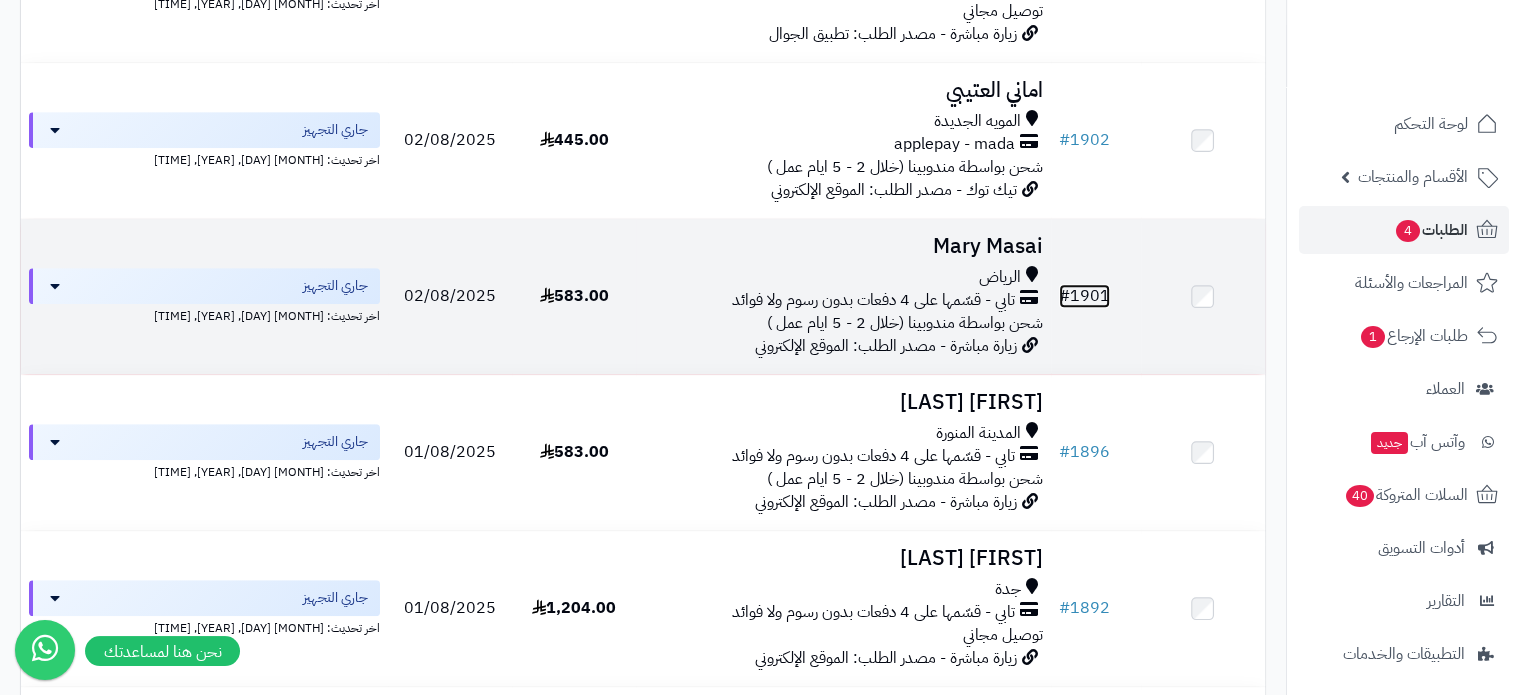 click on "# 1901" at bounding box center [1084, 296] 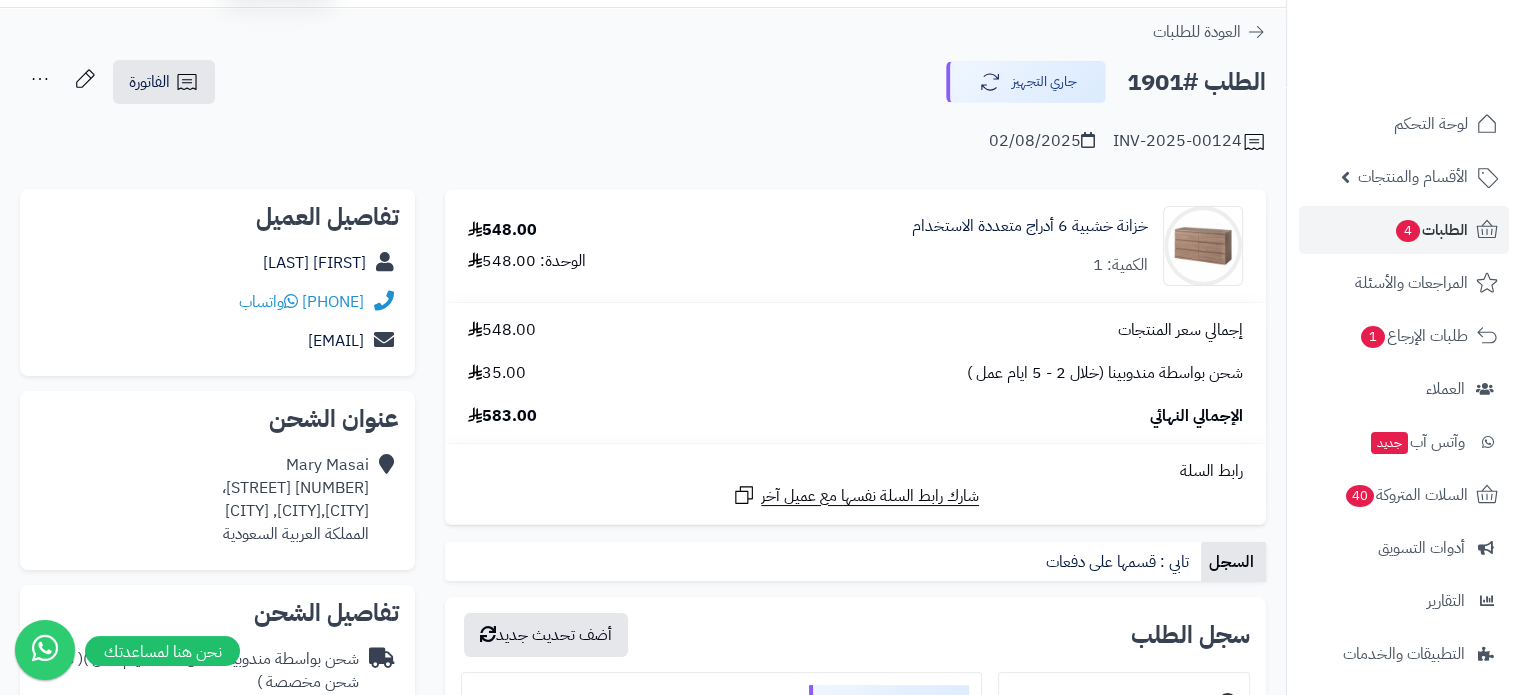 scroll, scrollTop: 55, scrollLeft: 0, axis: vertical 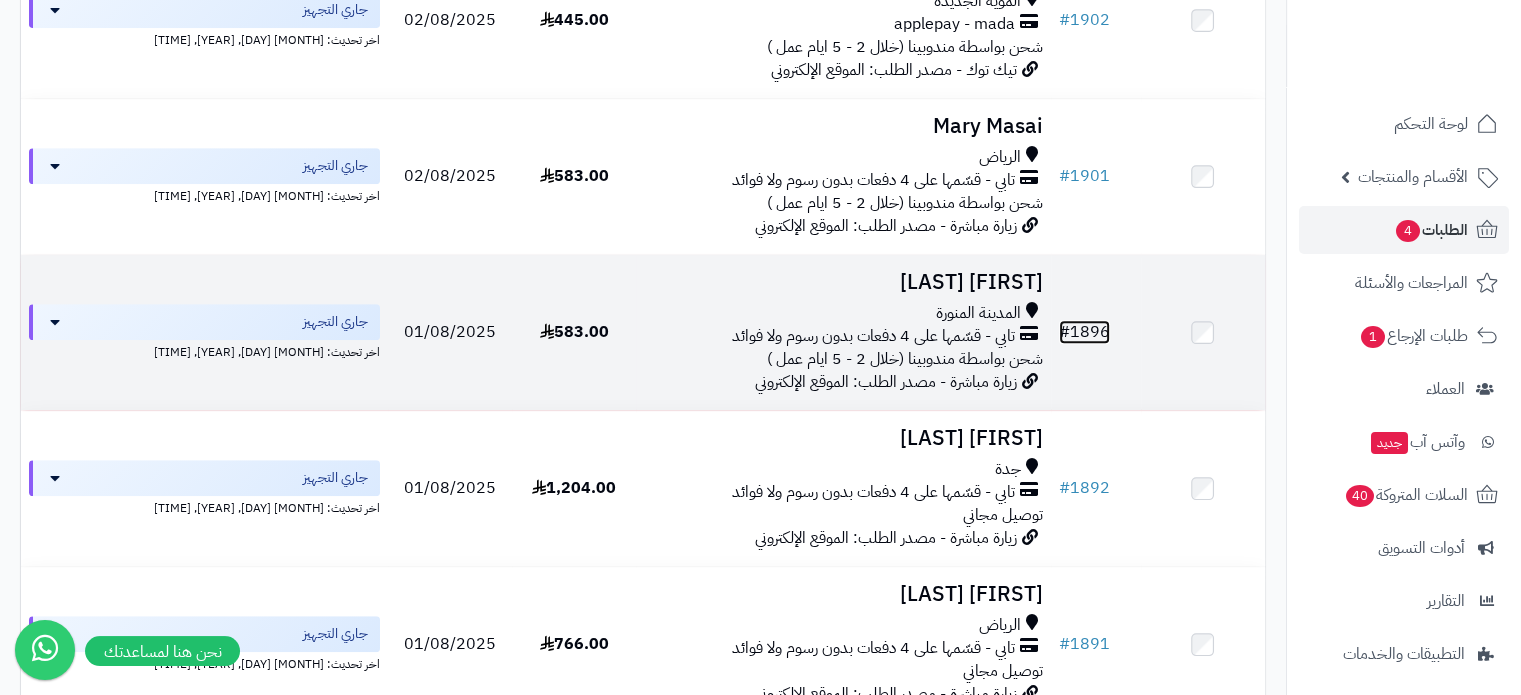 click on "[NUMBER]" at bounding box center (1084, 332) 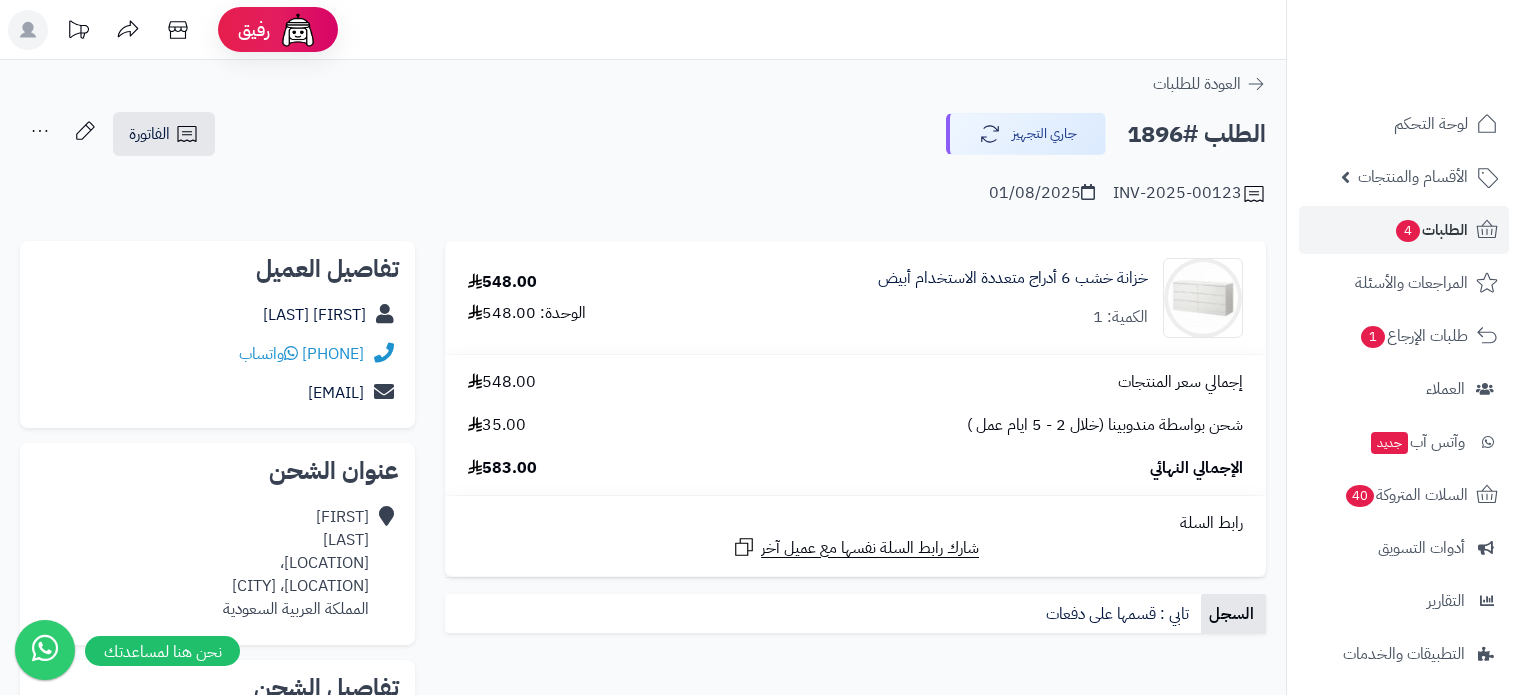 scroll, scrollTop: 0, scrollLeft: 0, axis: both 